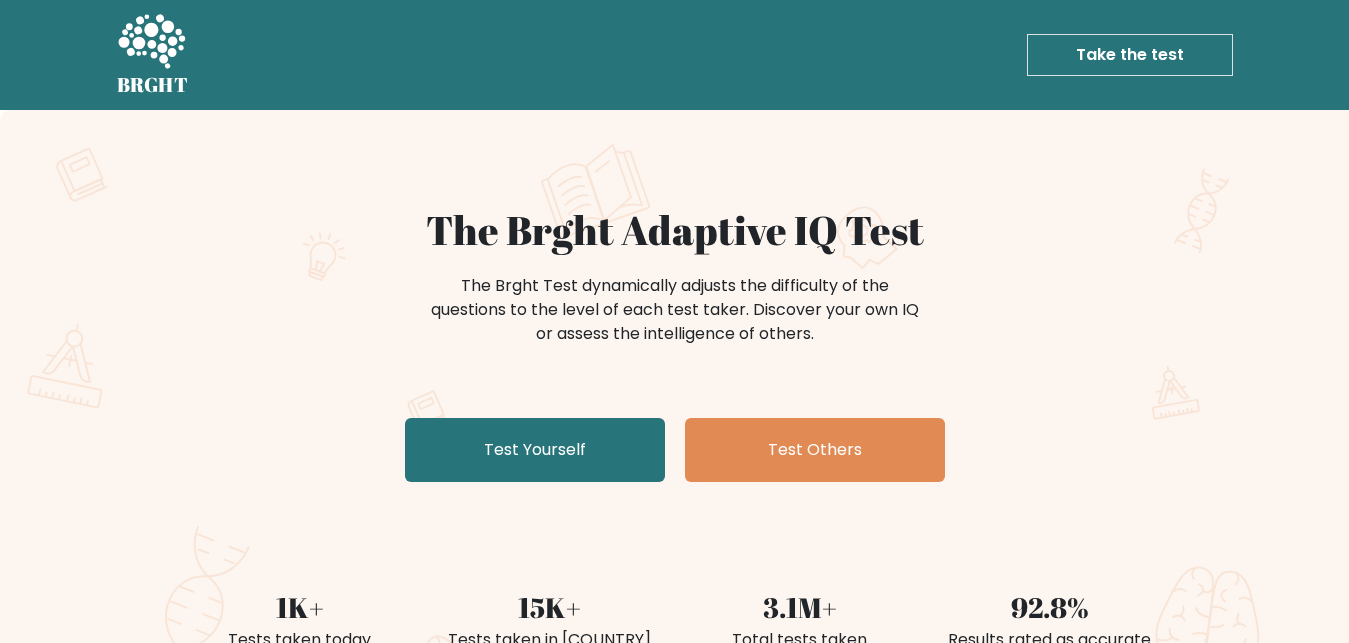 click on "Test Yourself" at bounding box center (535, 450) 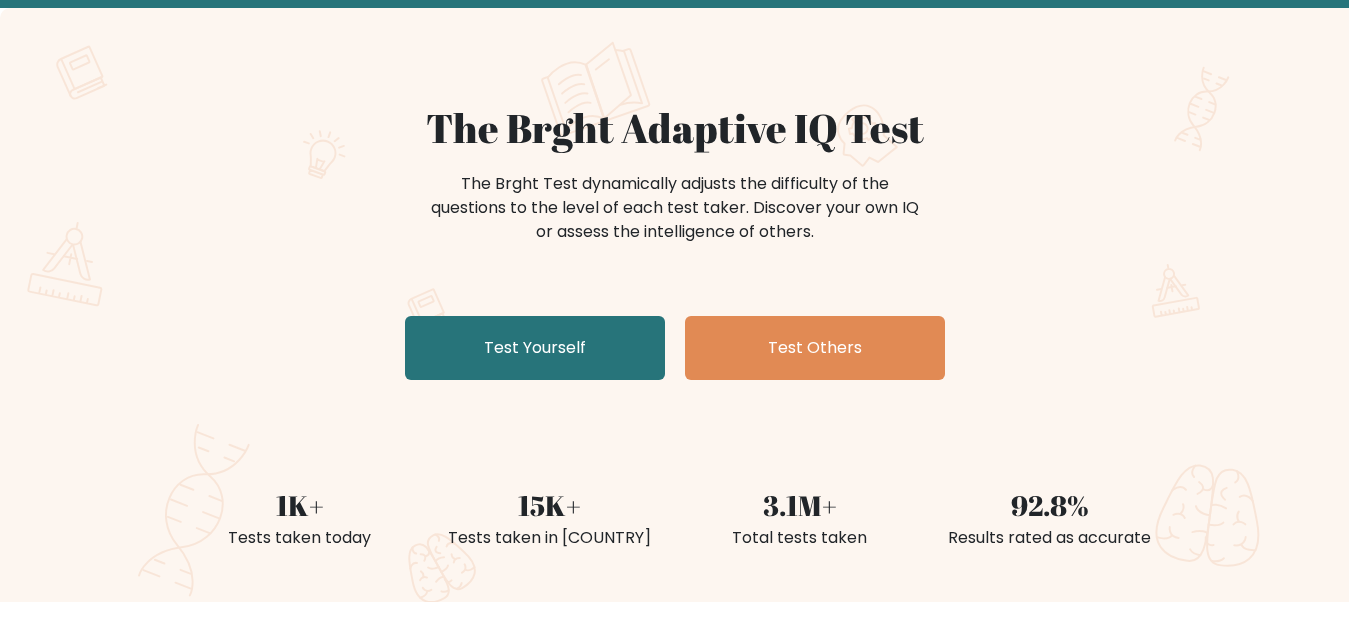 scroll, scrollTop: 153, scrollLeft: 0, axis: vertical 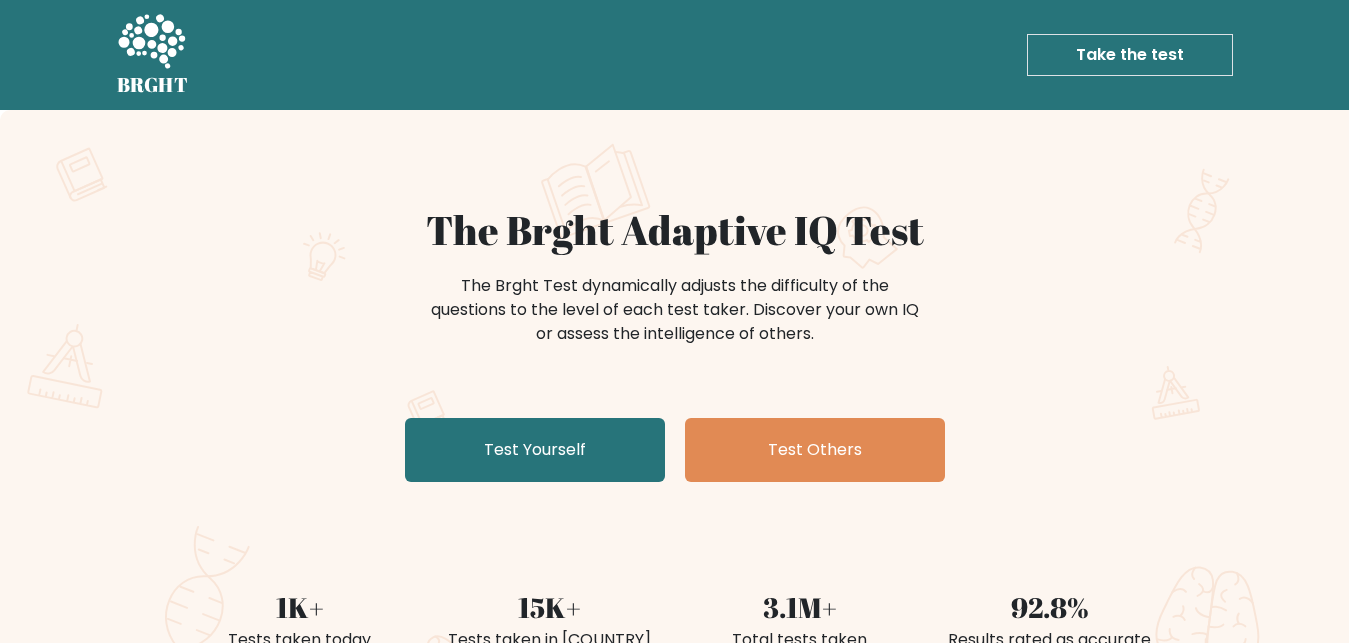 click on "Take the test" at bounding box center [1130, 55] 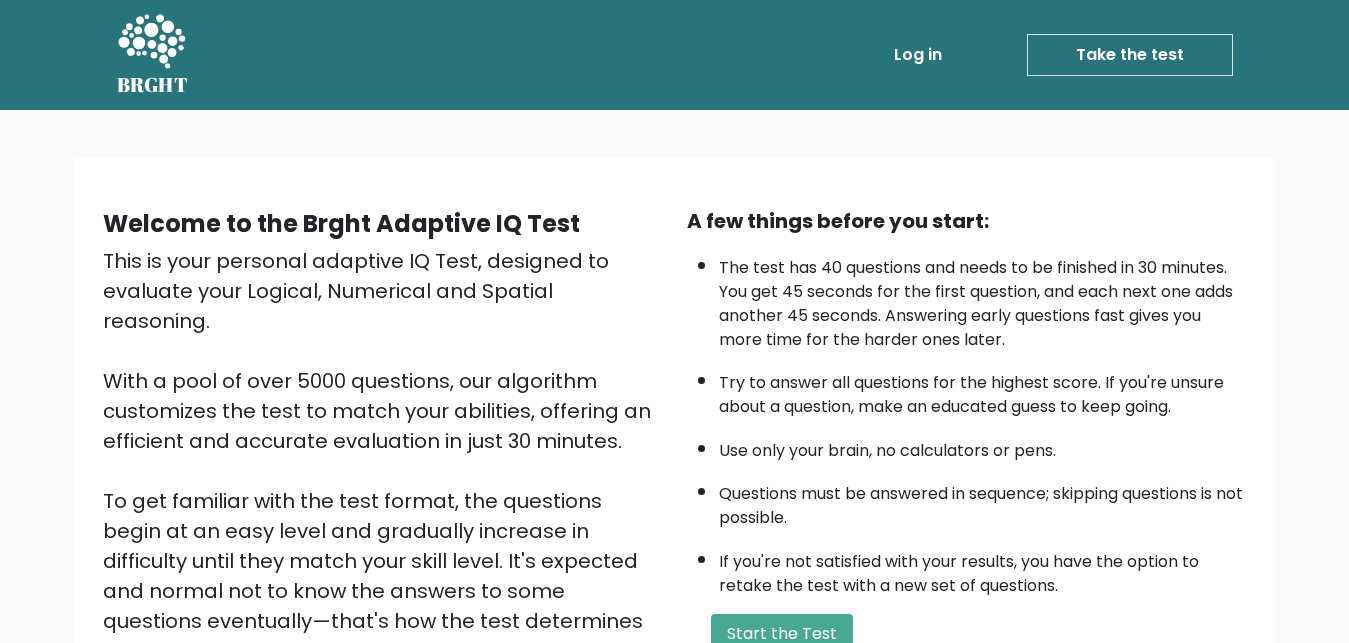 scroll, scrollTop: 0, scrollLeft: 0, axis: both 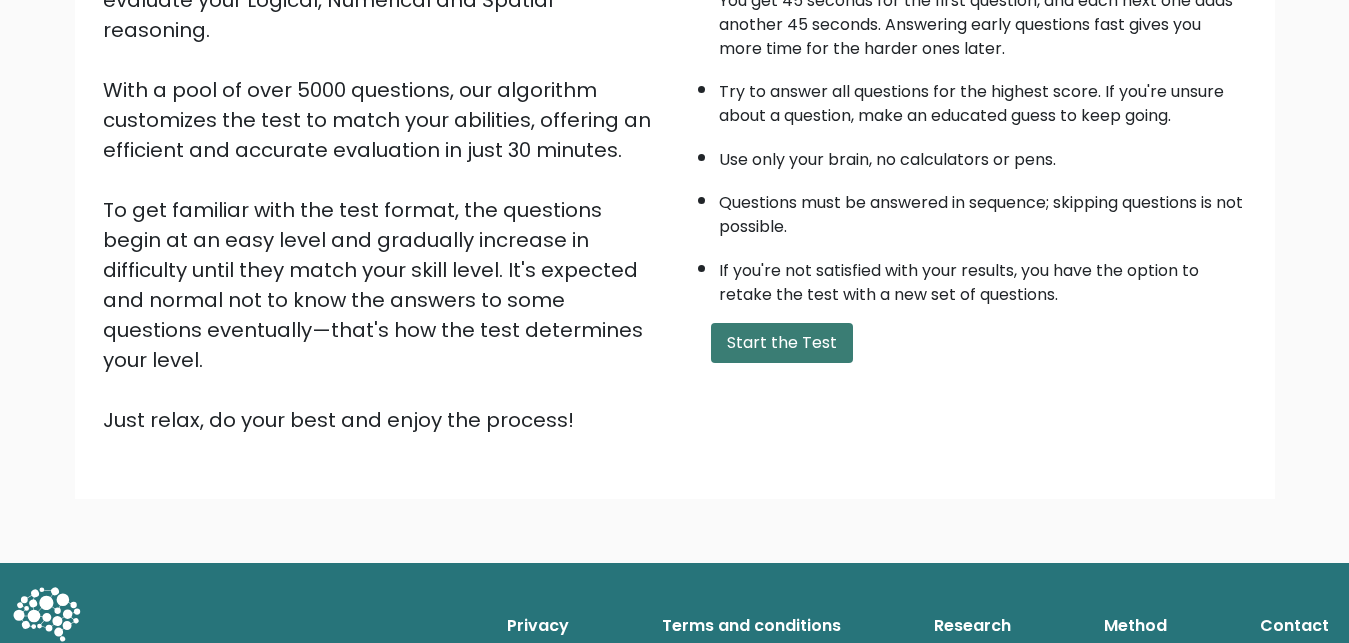 click on "Start the Test" at bounding box center (782, 343) 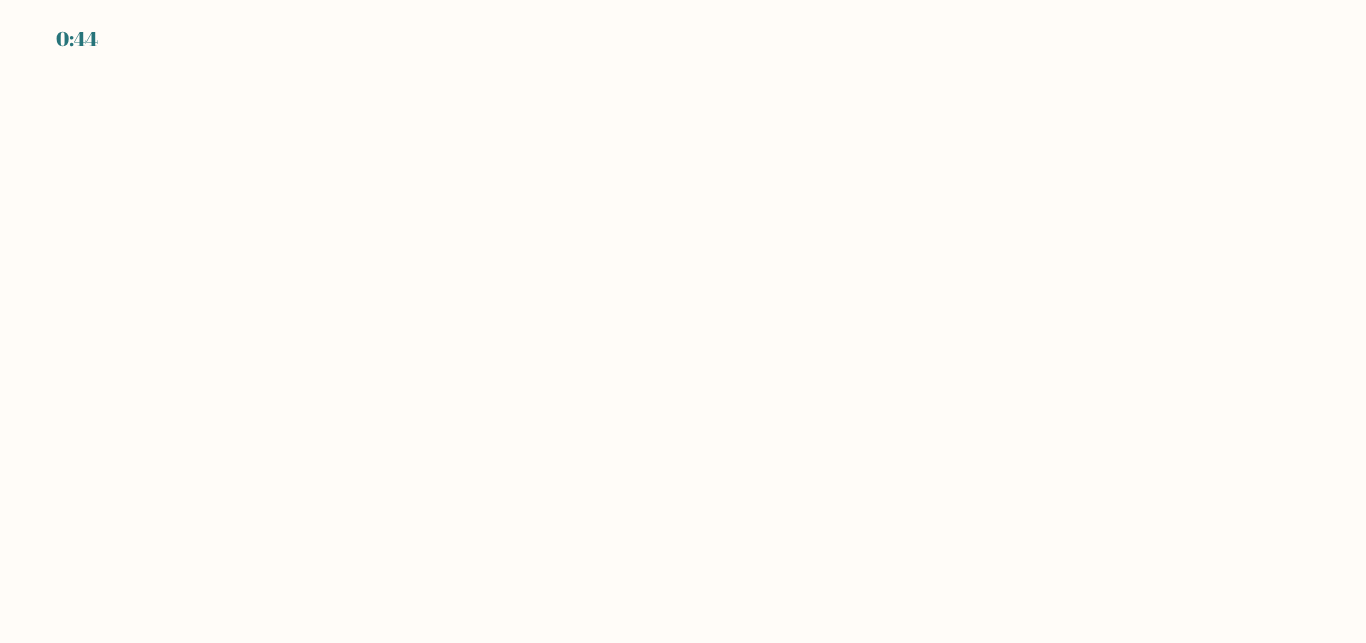 scroll, scrollTop: 0, scrollLeft: 0, axis: both 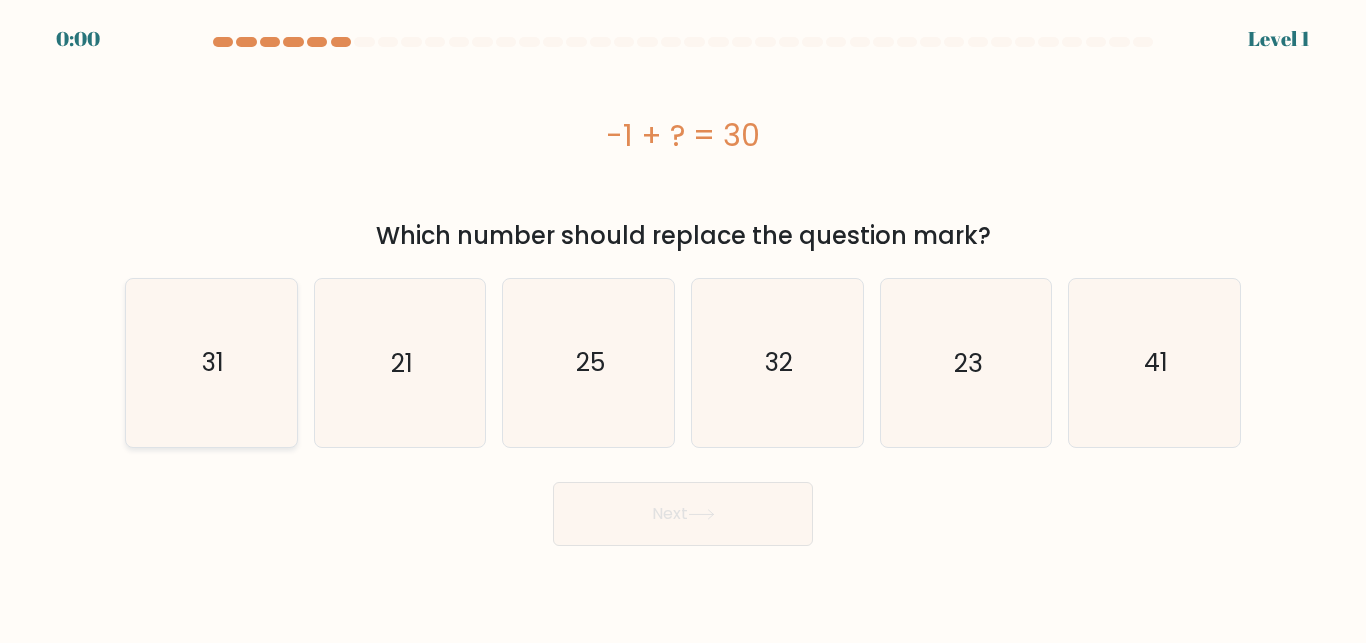 click on "31" 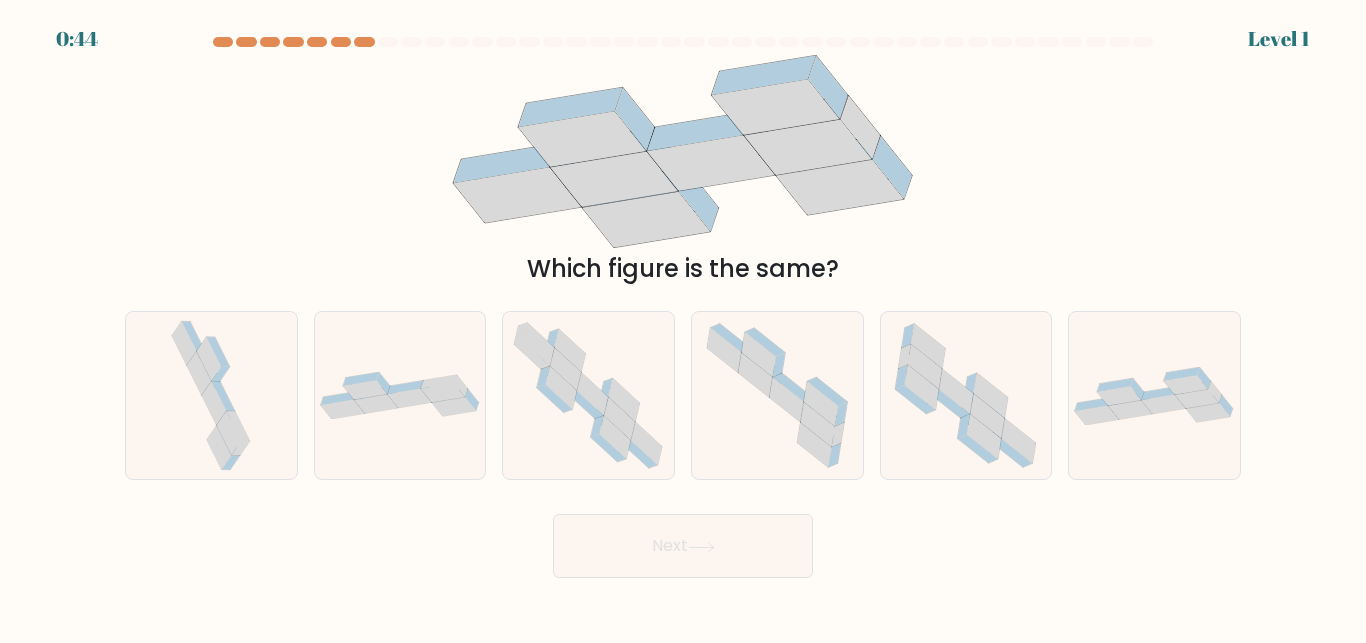 scroll, scrollTop: 0, scrollLeft: 0, axis: both 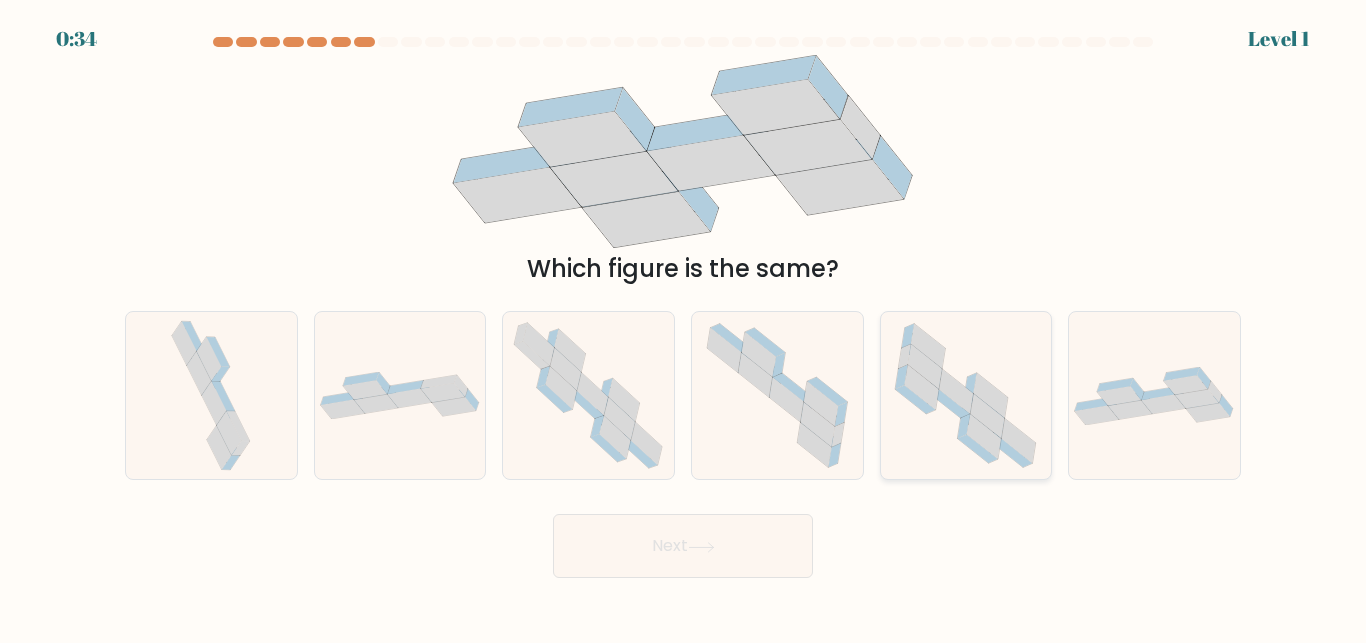 click 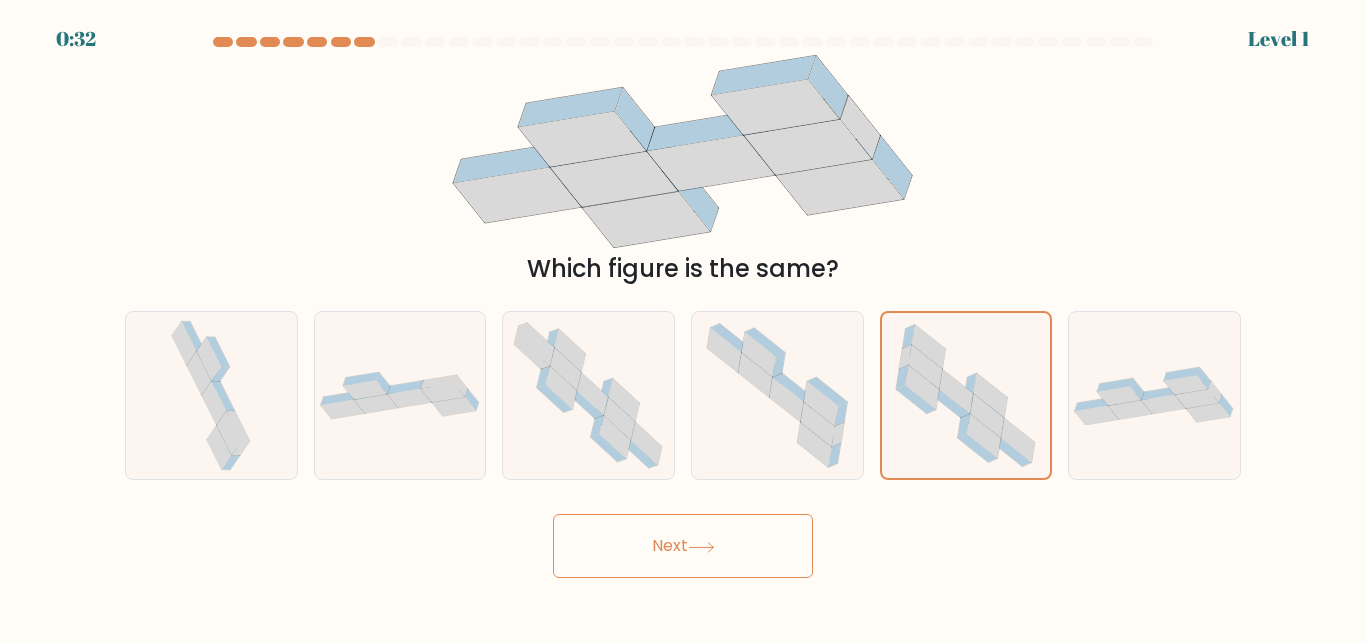 click on "Next" at bounding box center (683, 546) 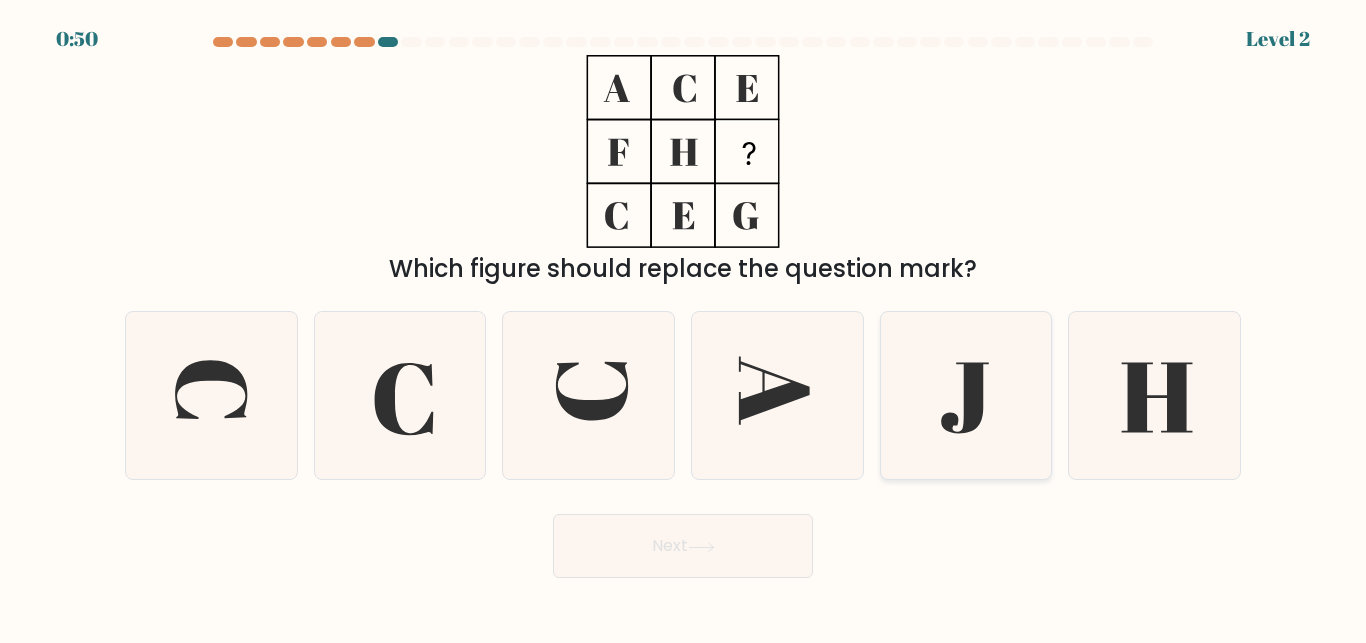 click 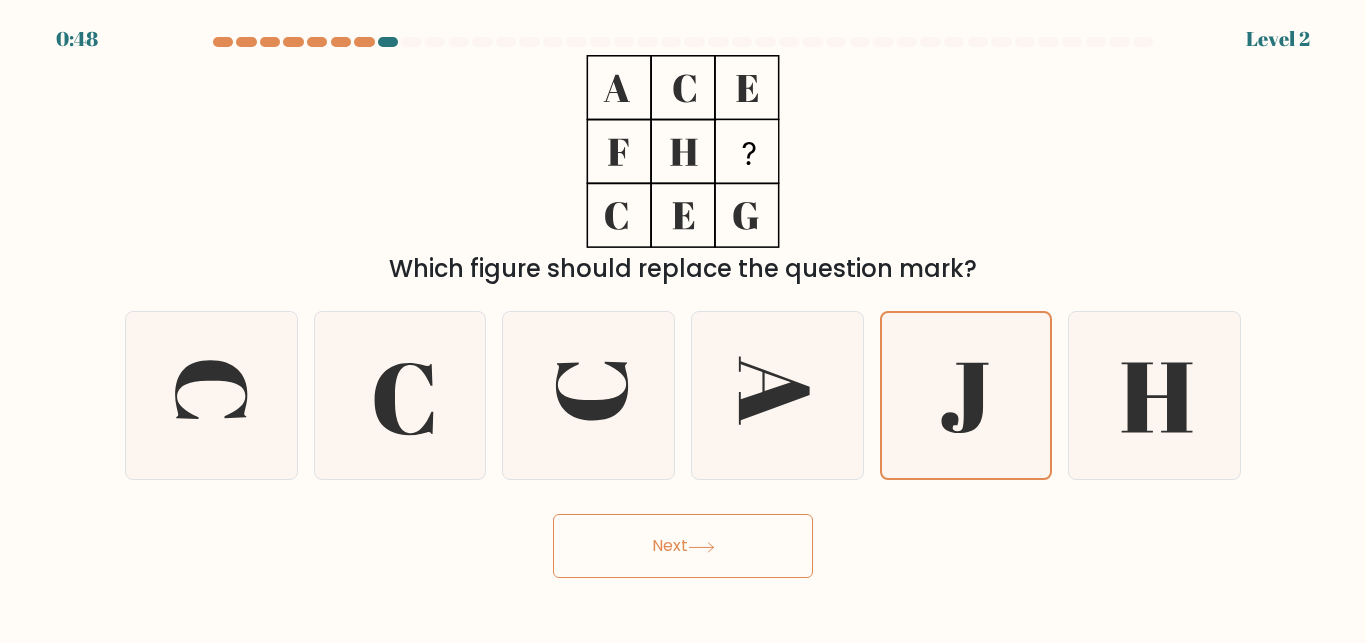 click on "Next" at bounding box center (683, 546) 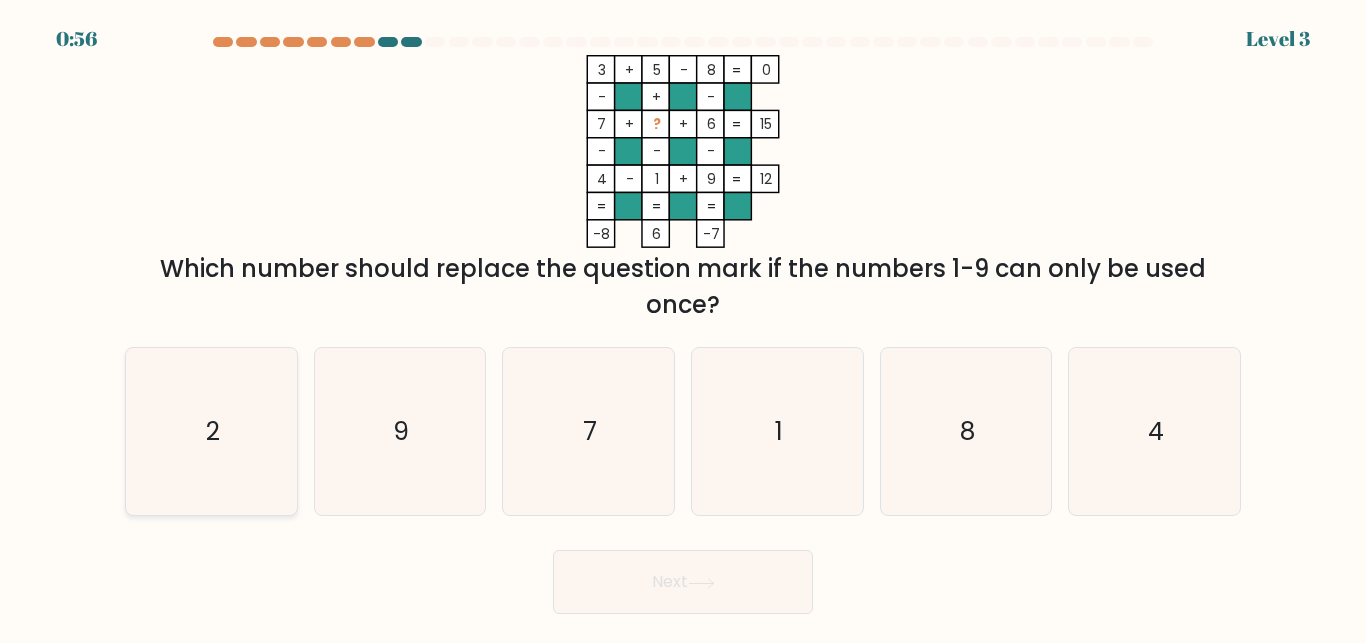 click on "2" 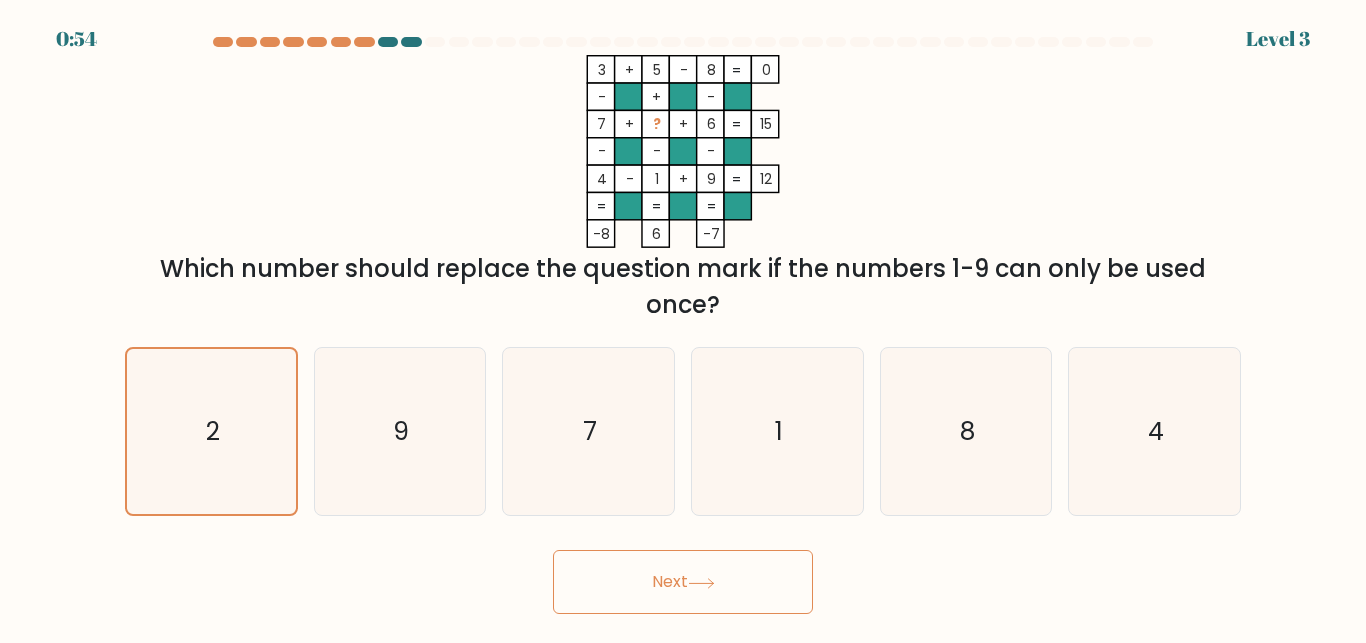 click on "Next" at bounding box center (683, 582) 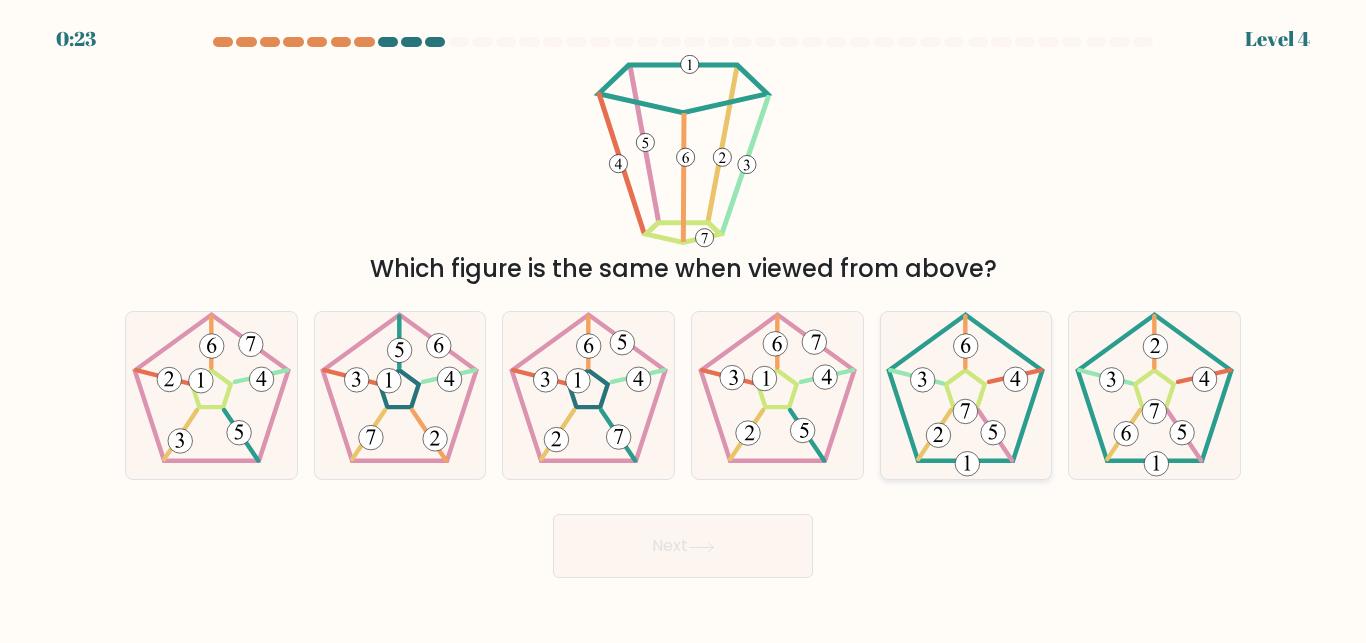 click 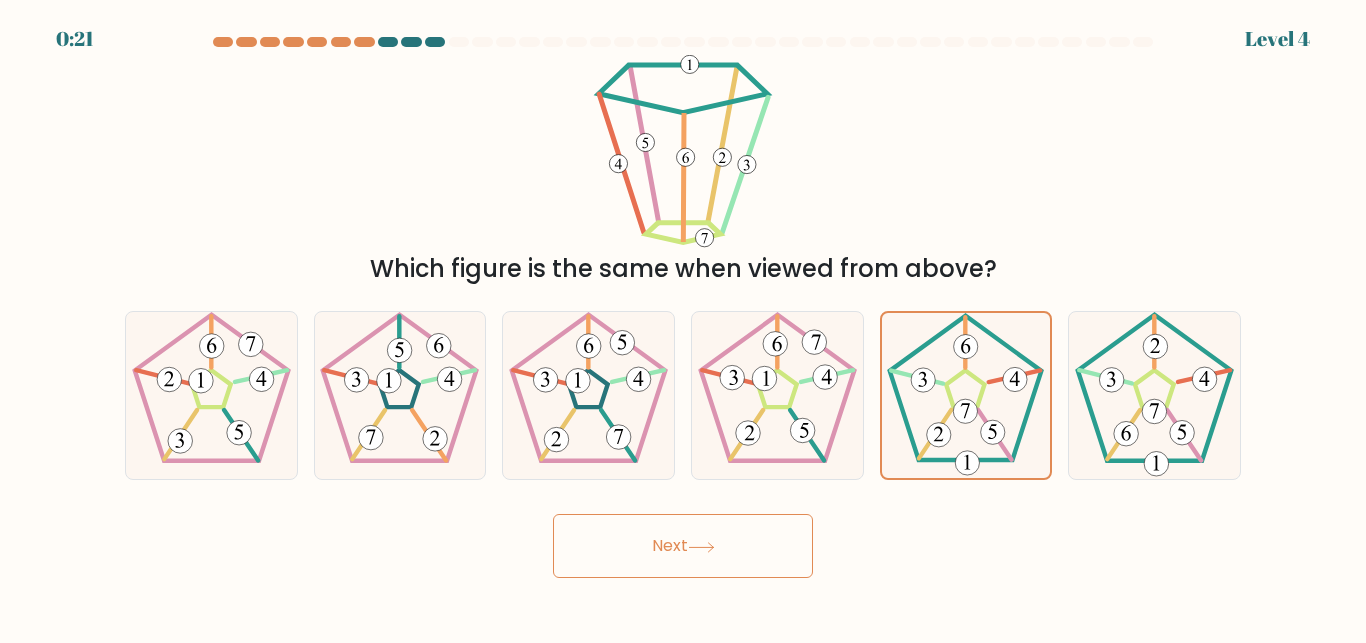 click on "Next" at bounding box center (683, 546) 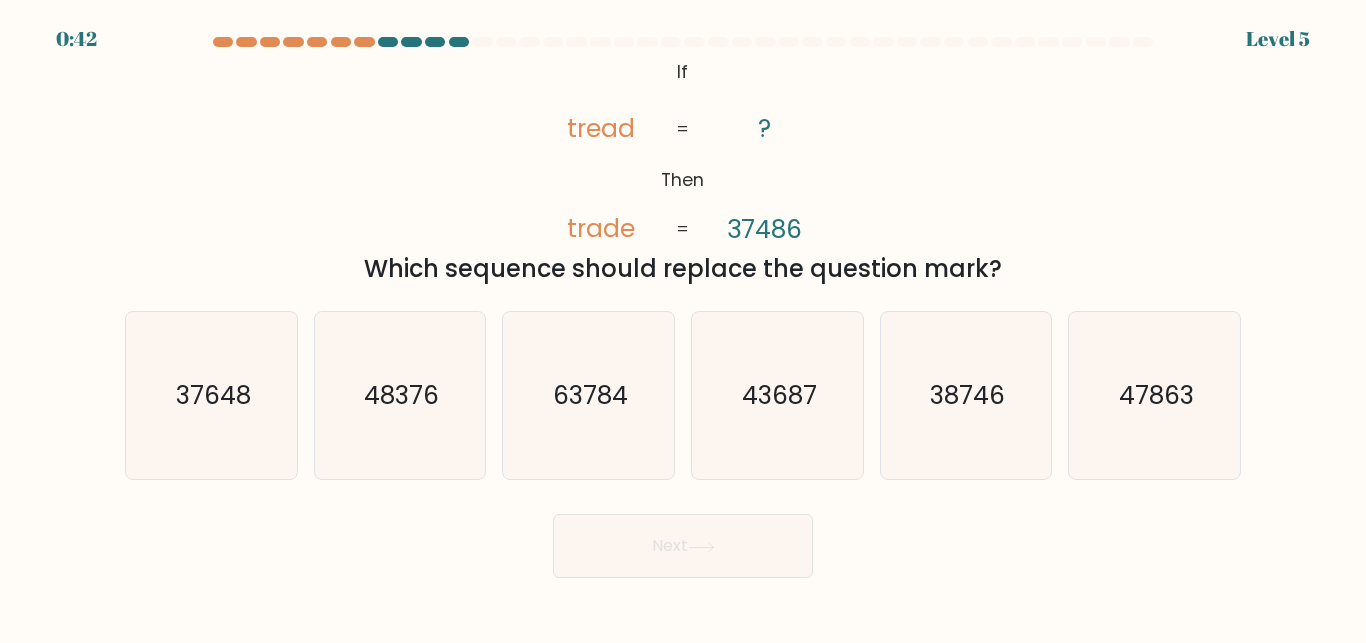 click on "37486" 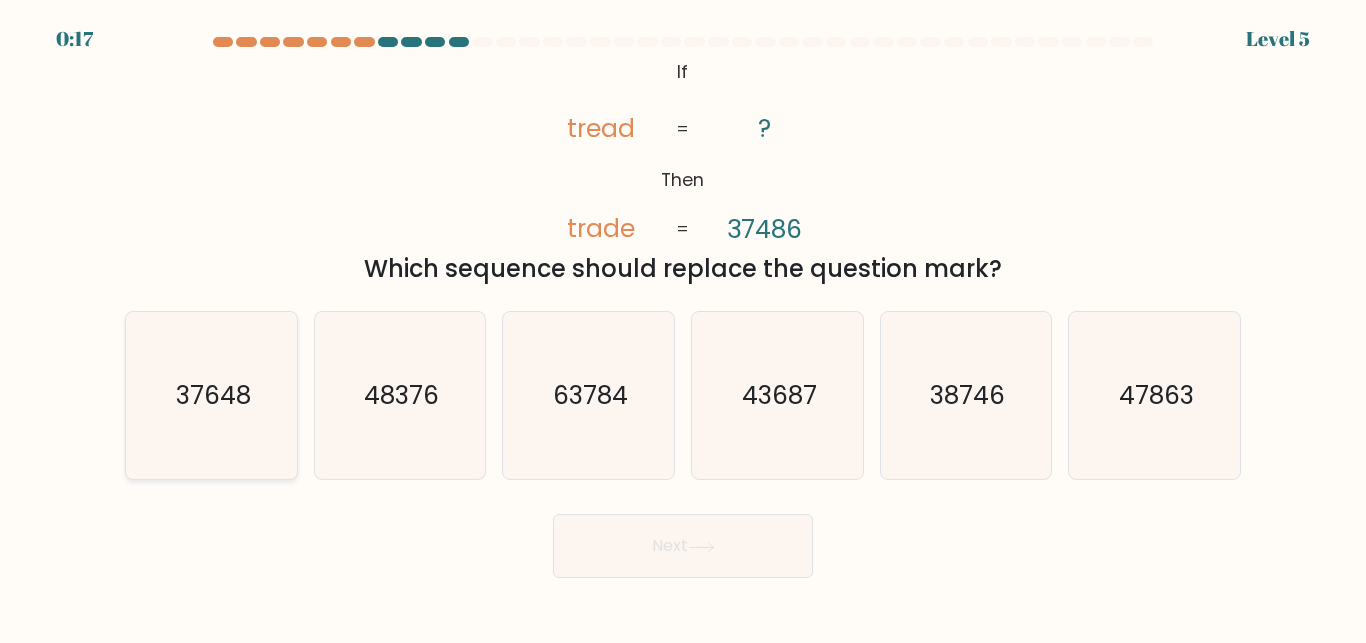 click on "37648" 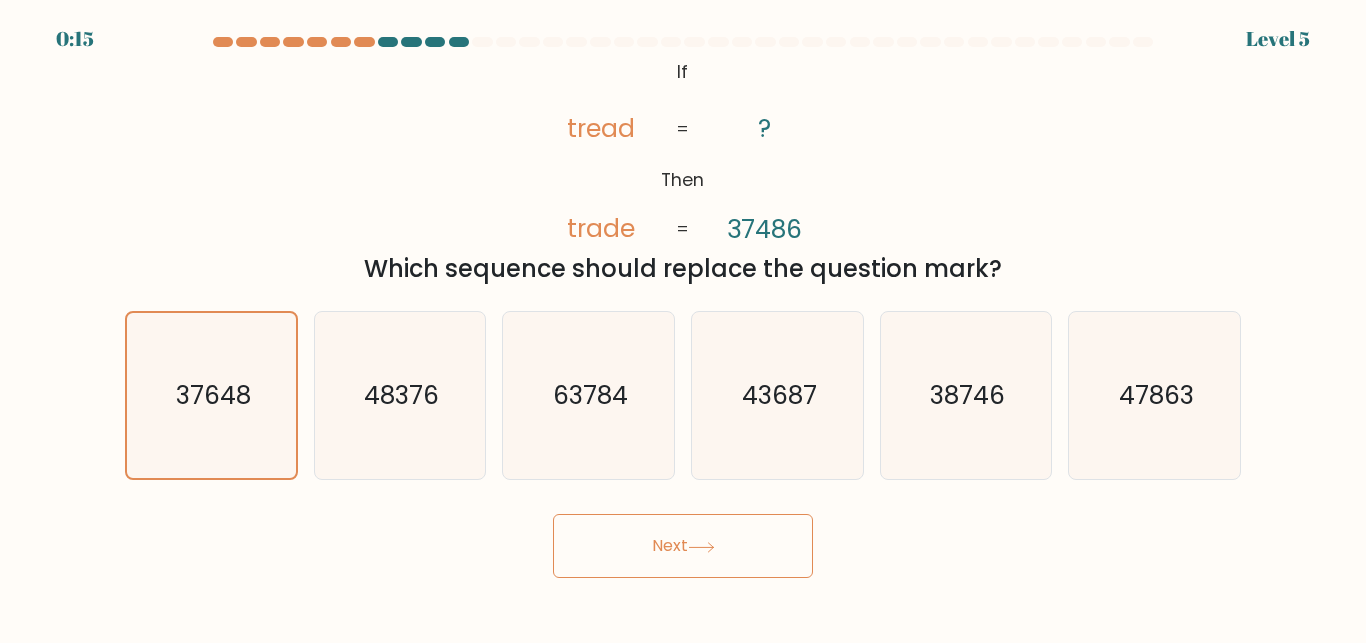 click on "Next" at bounding box center [683, 546] 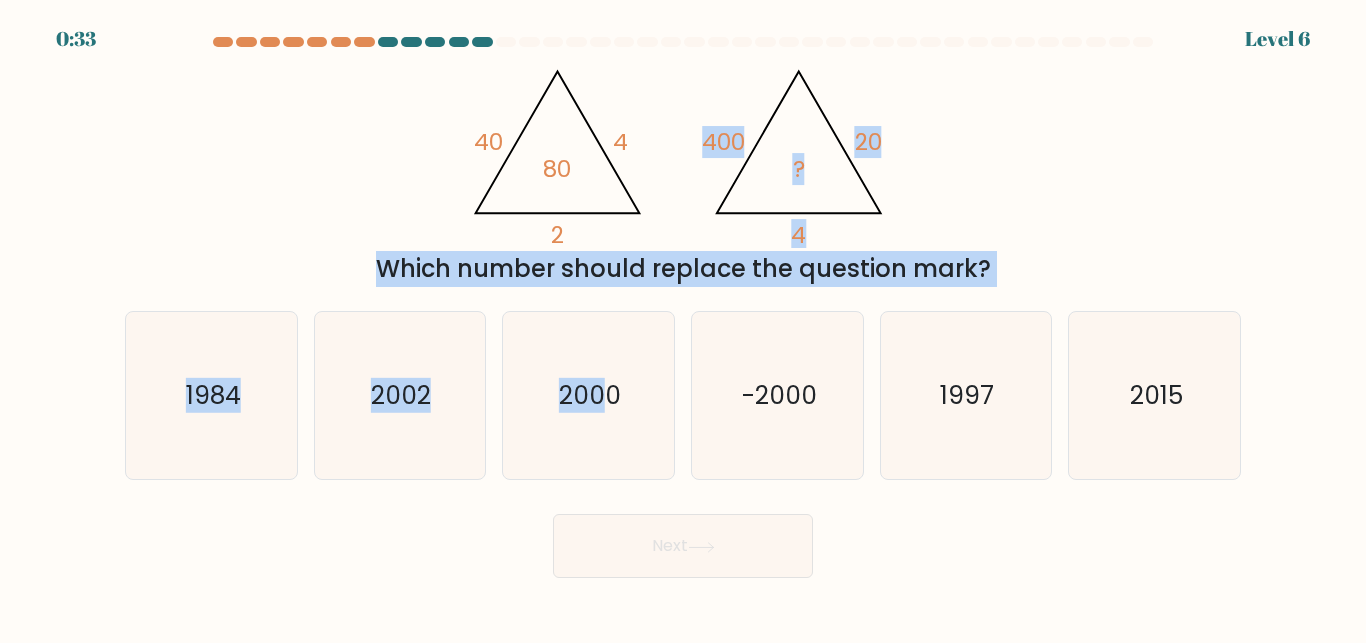drag, startPoint x: 785, startPoint y: 190, endPoint x: 598, endPoint y: 309, distance: 221.65288 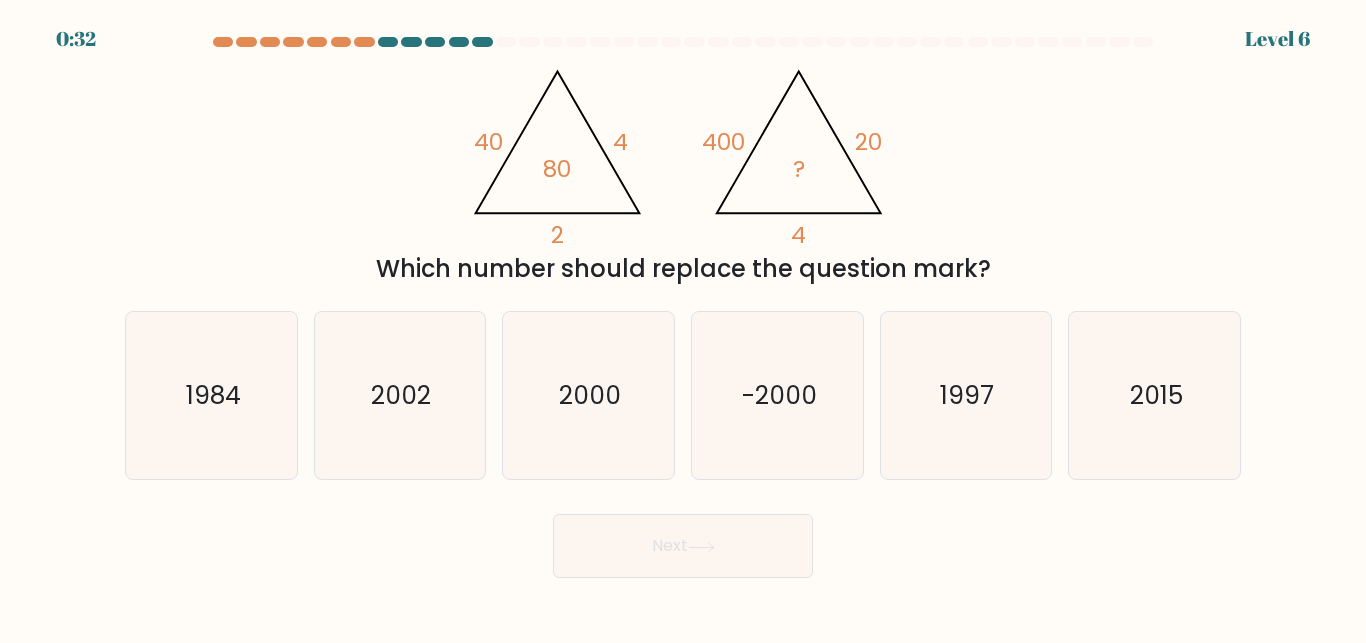 click on "@import url('https://fonts.googleapis.com/css?family=Abril+Fatface:400,100,100italic,300,300italic,400italic,500,500italic,700,700italic,900,900italic');                        40       4       2       80                                       @import url('https://fonts.googleapis.com/css?family=Abril+Fatface:400,100,100italic,300,300italic,400italic,500,500italic,700,700italic,900,900italic');                        400       20       4       ?" 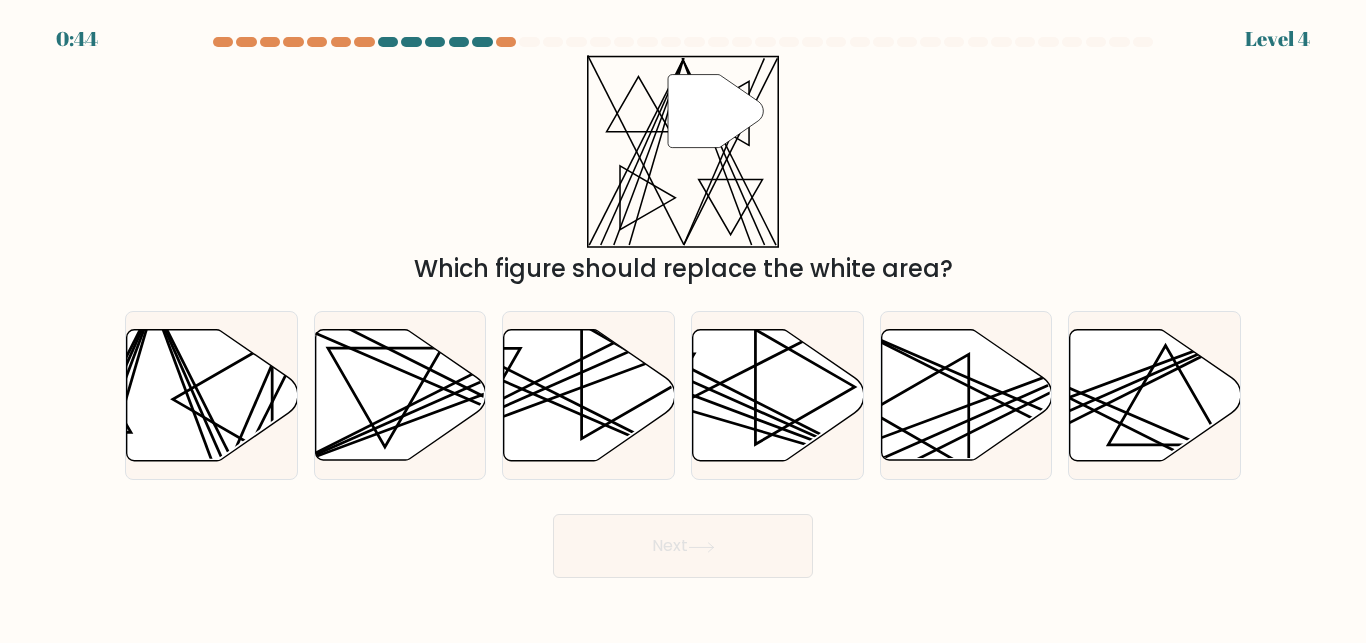 scroll, scrollTop: 0, scrollLeft: 0, axis: both 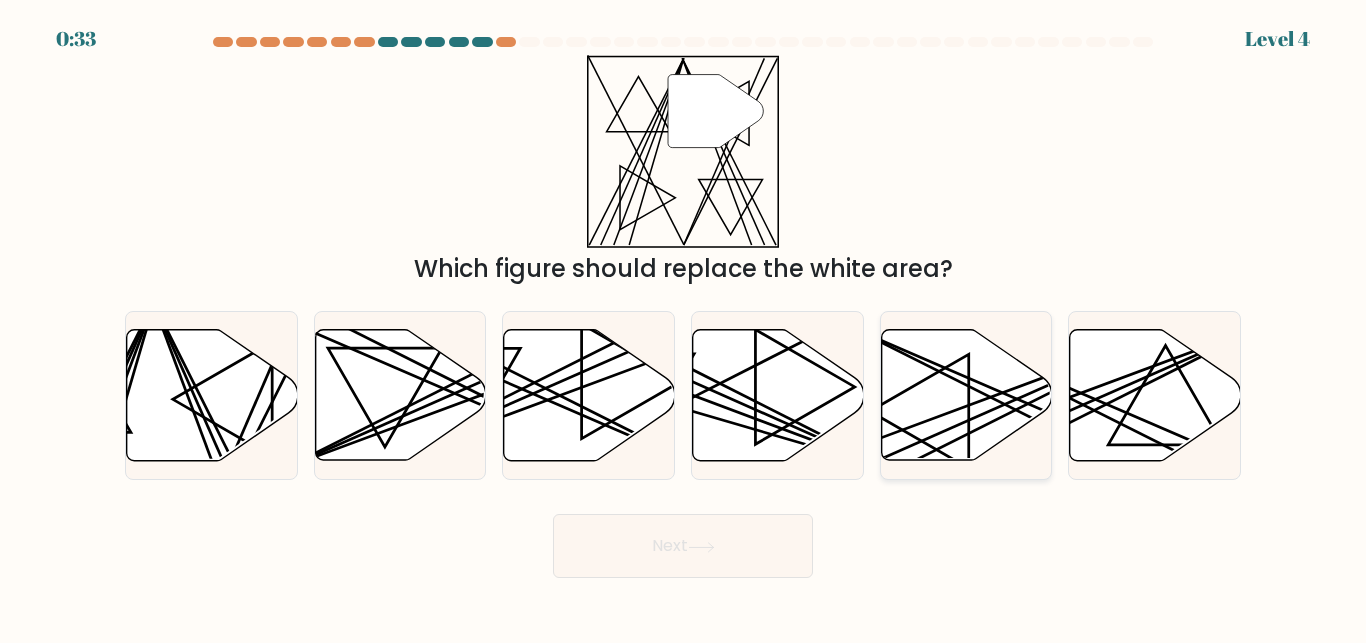 click 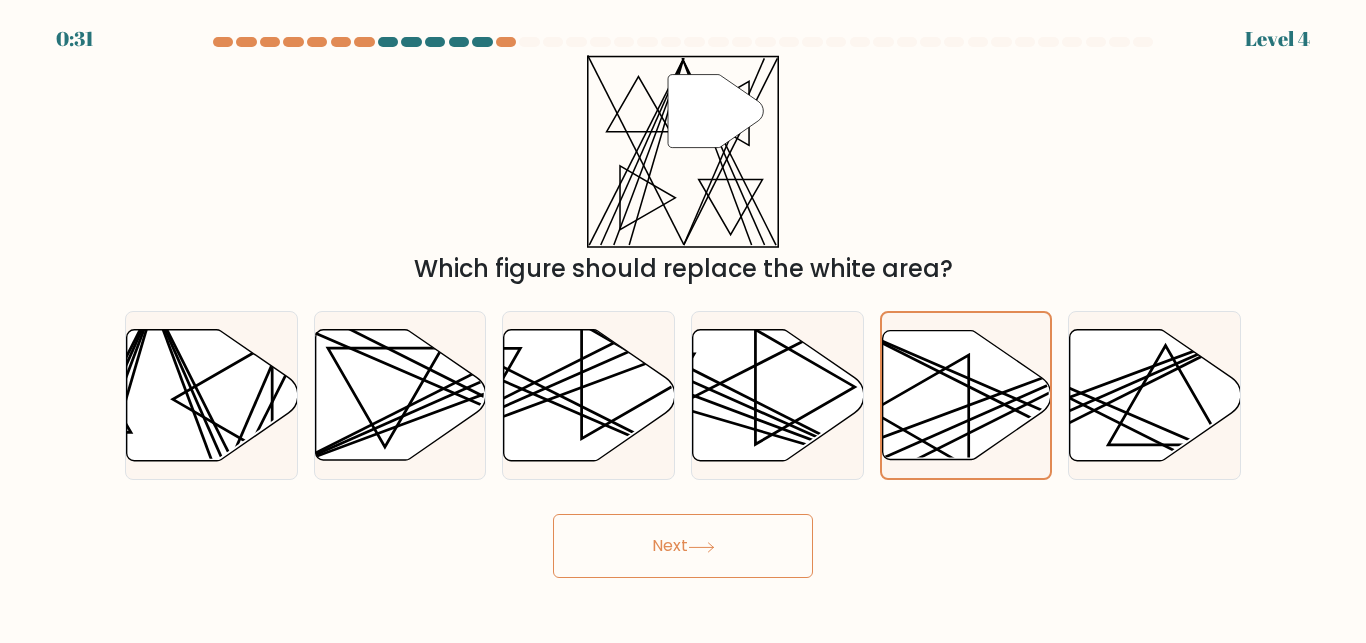 click 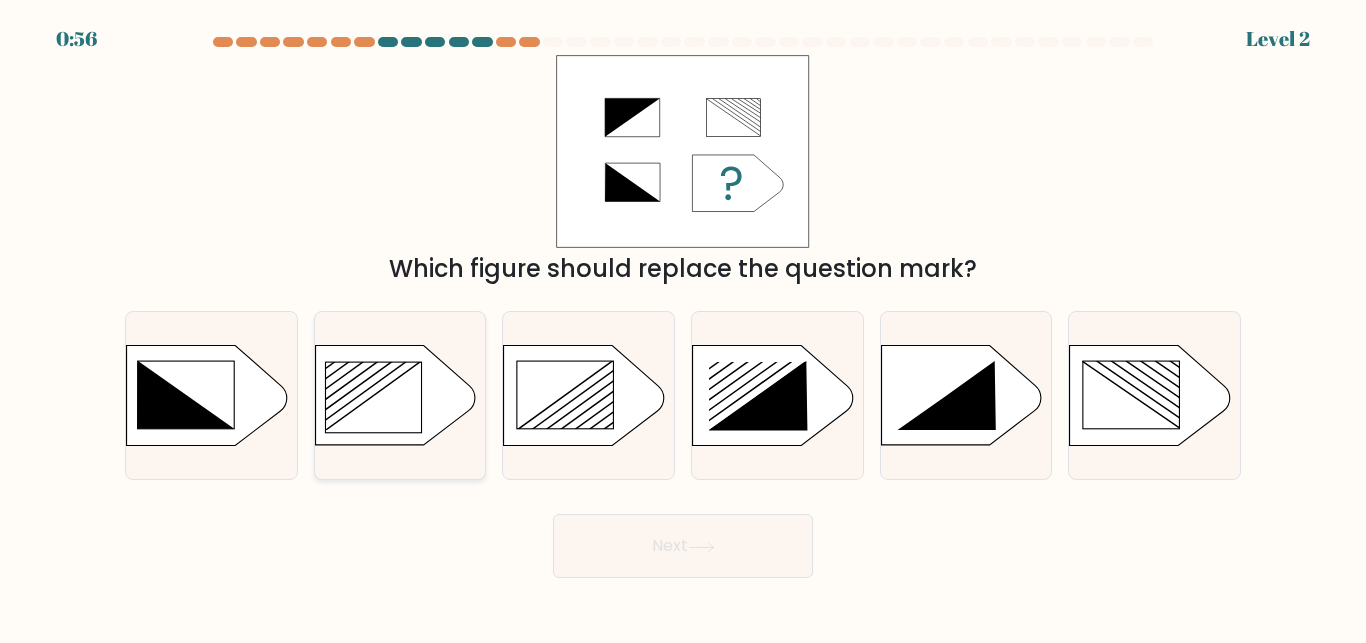 click 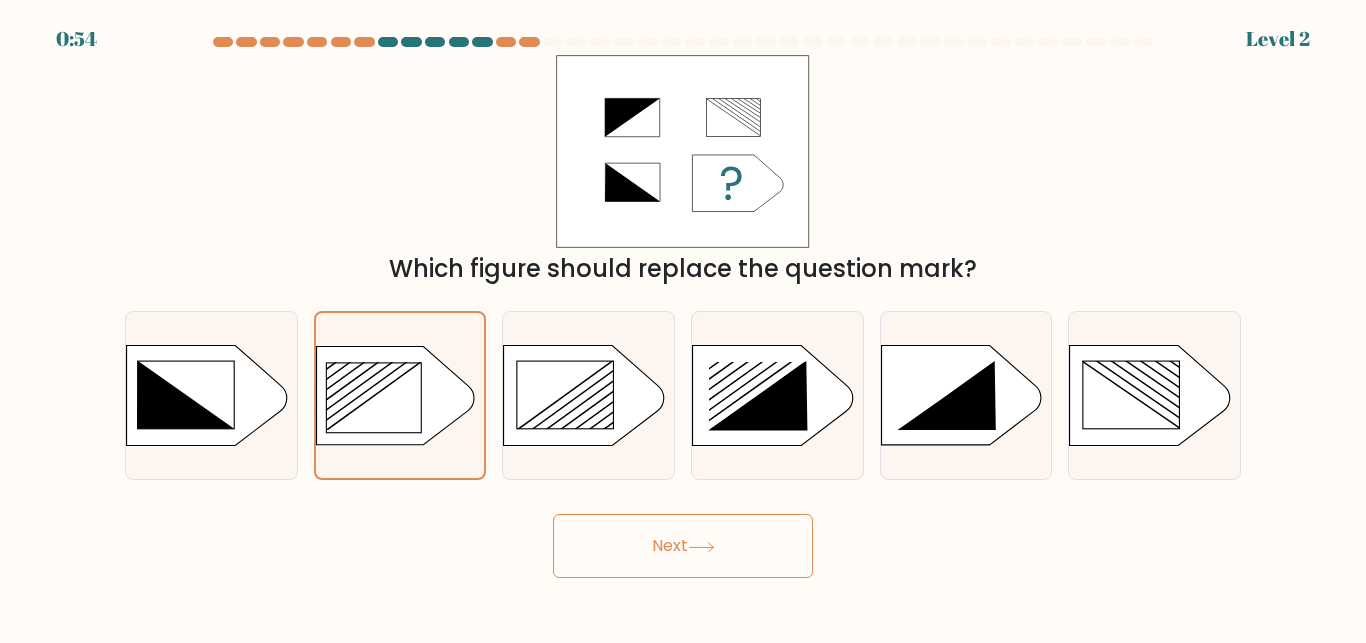 click on "Next" at bounding box center [683, 546] 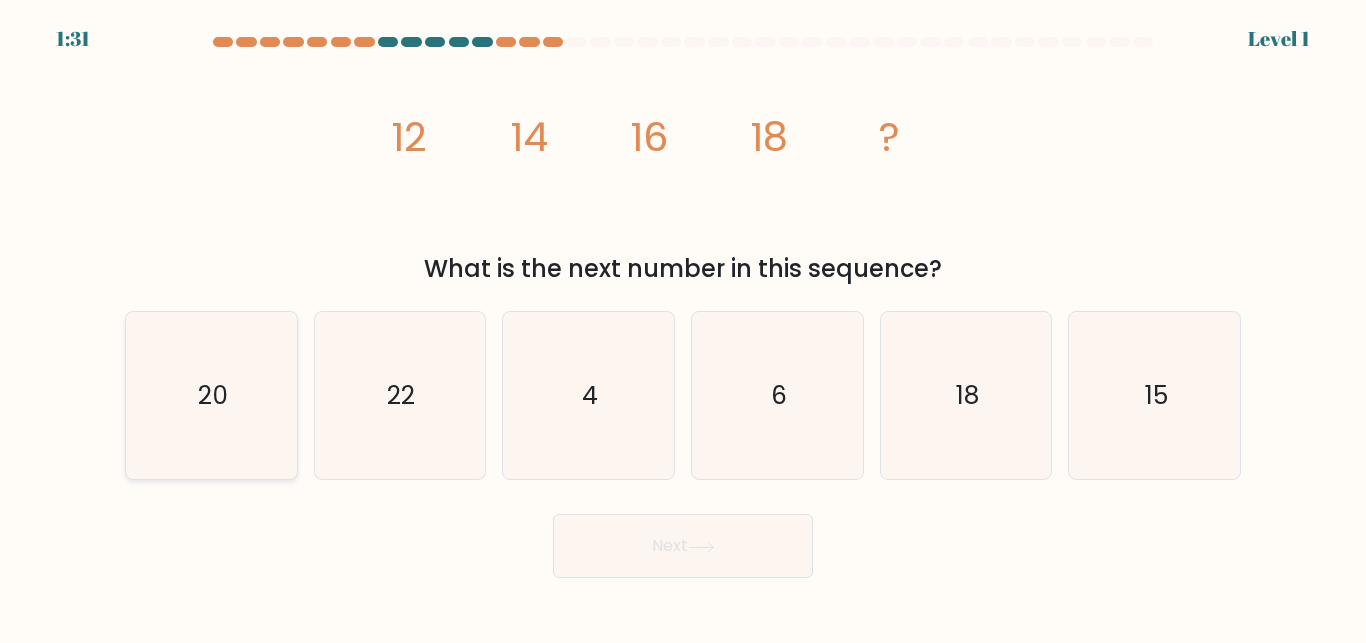 click on "20" 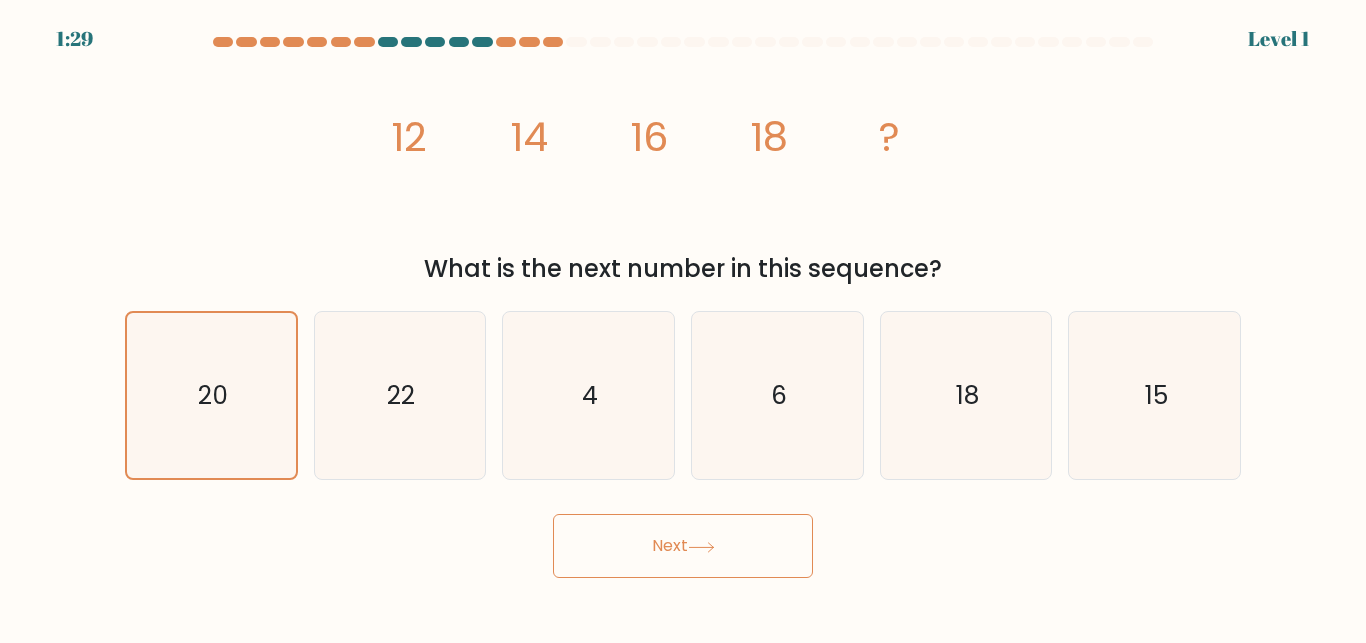 click on "Next" at bounding box center (683, 546) 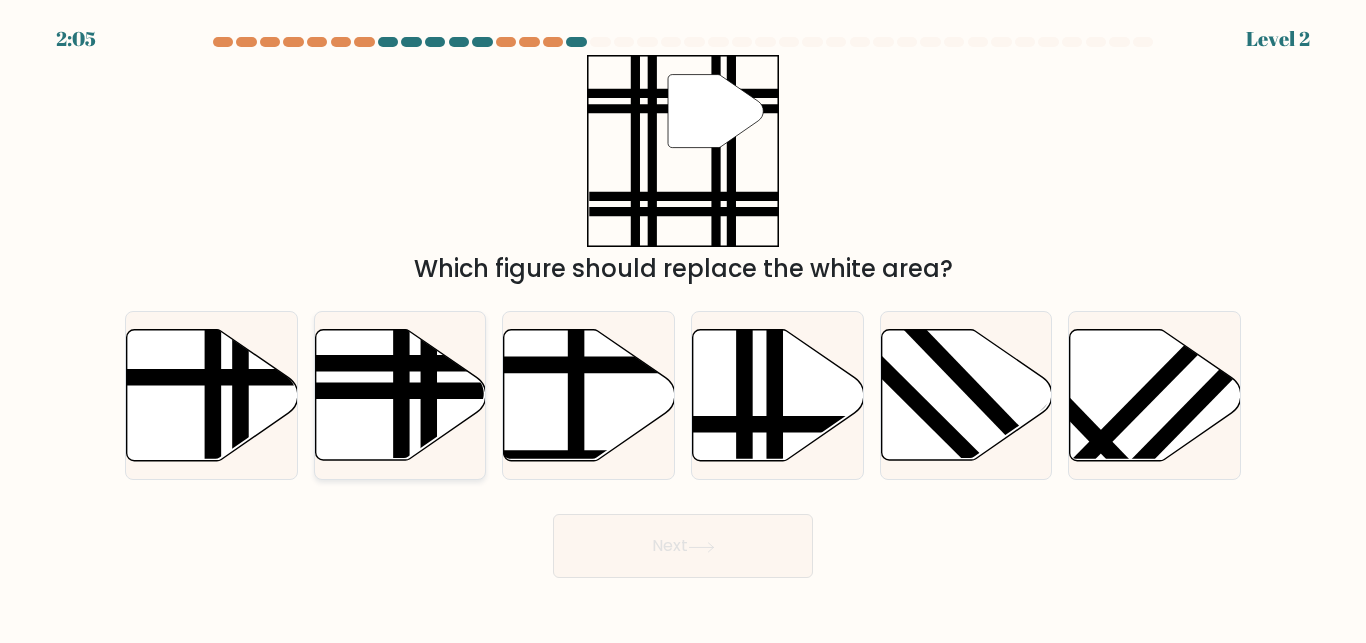 click 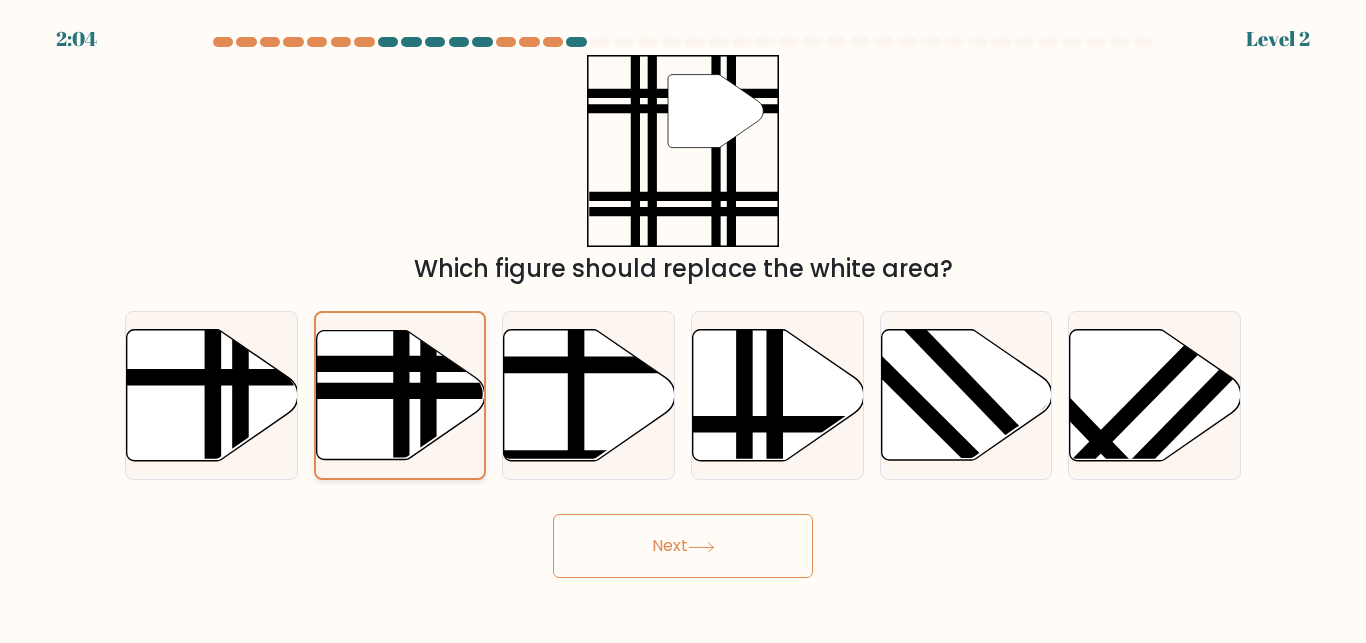click 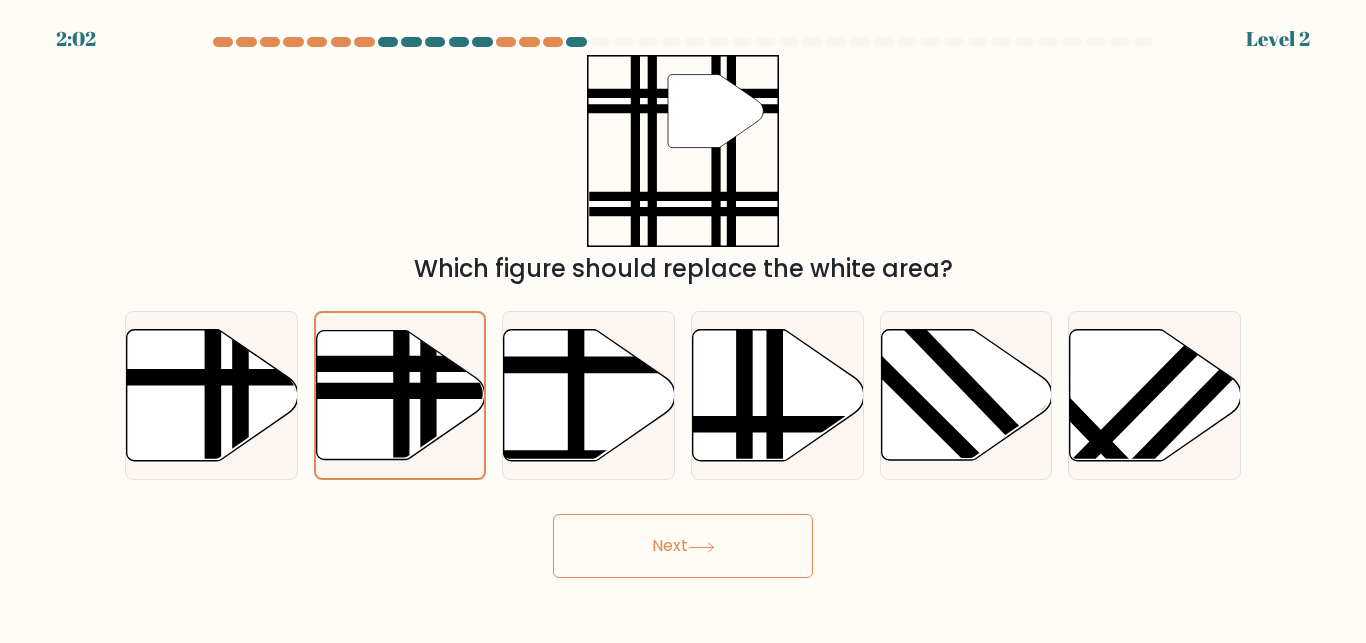 click on "Next" at bounding box center [683, 546] 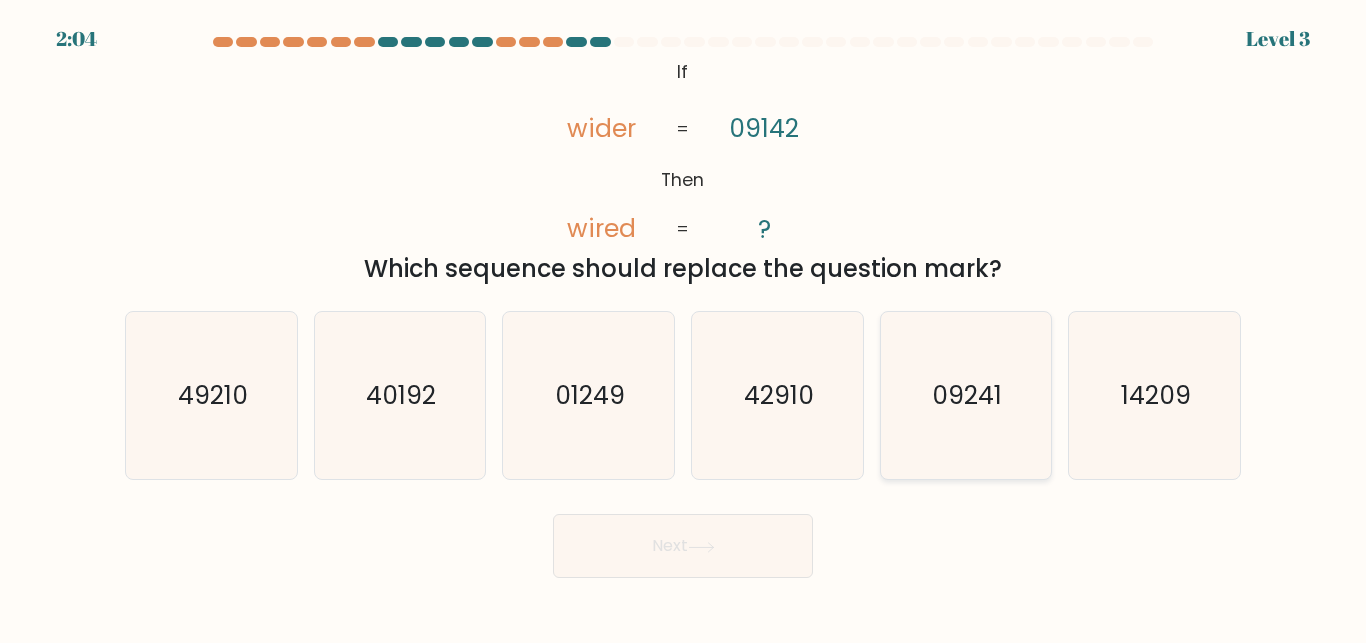 click on "09241" 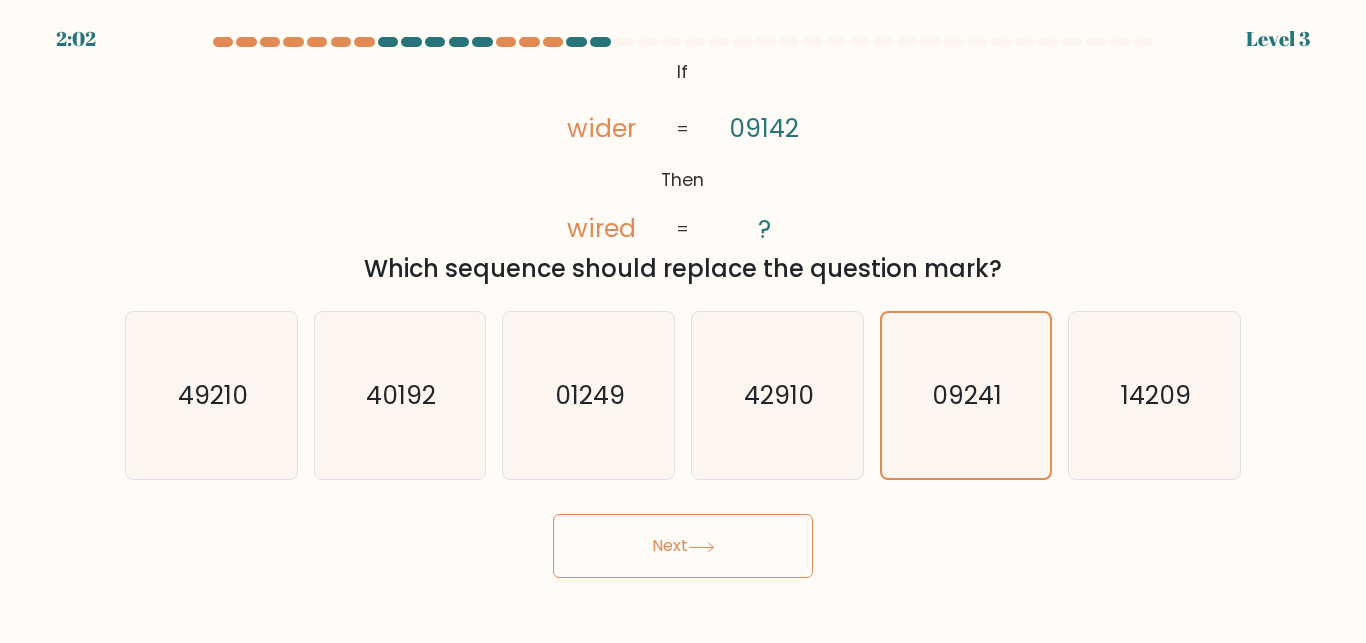 click on "Next" at bounding box center [683, 546] 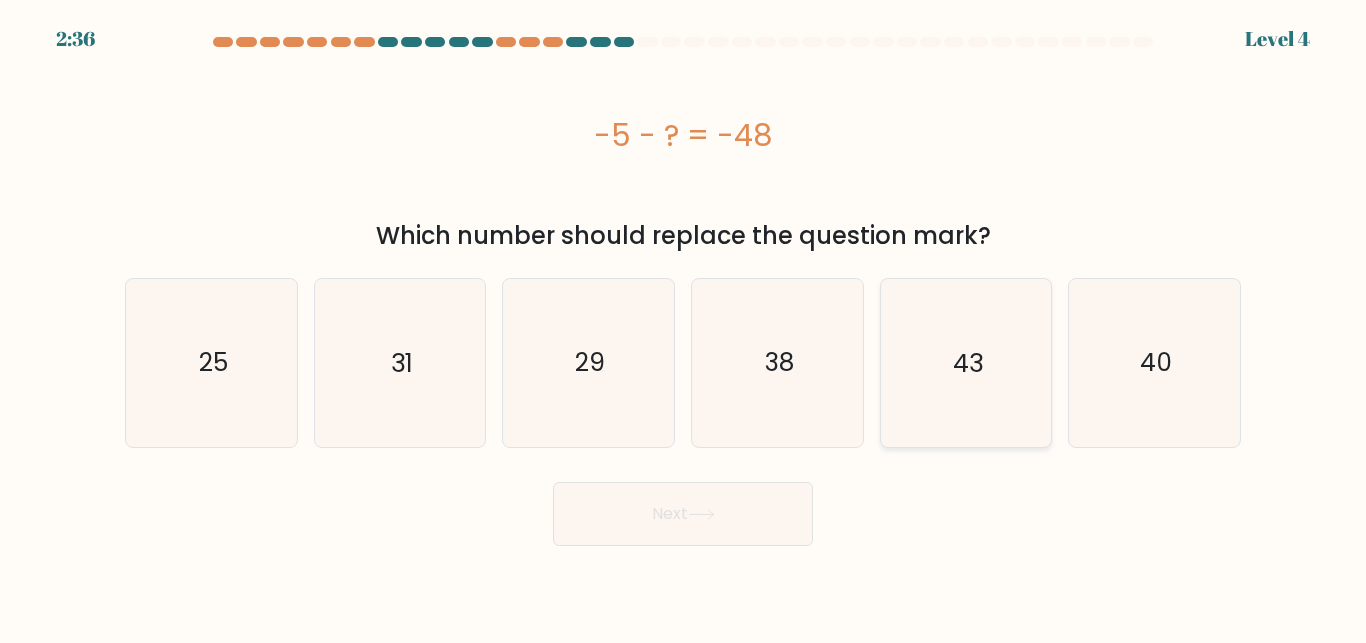 click on "43" 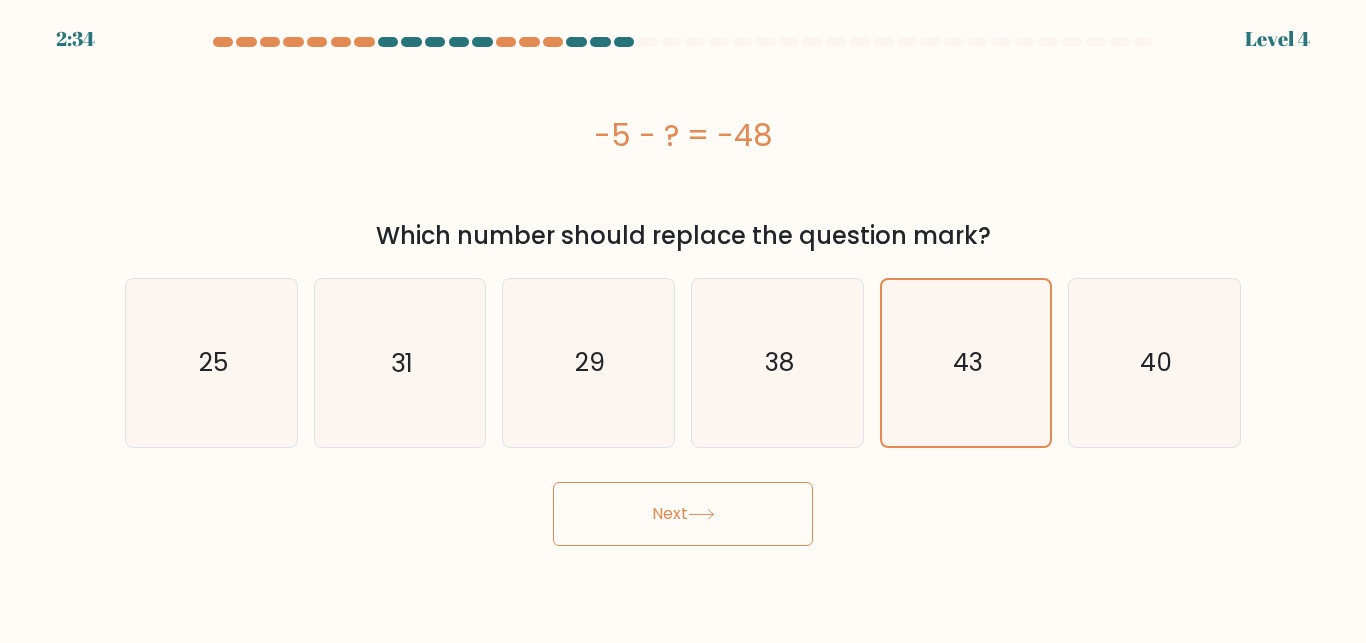 click on "Next" at bounding box center (683, 514) 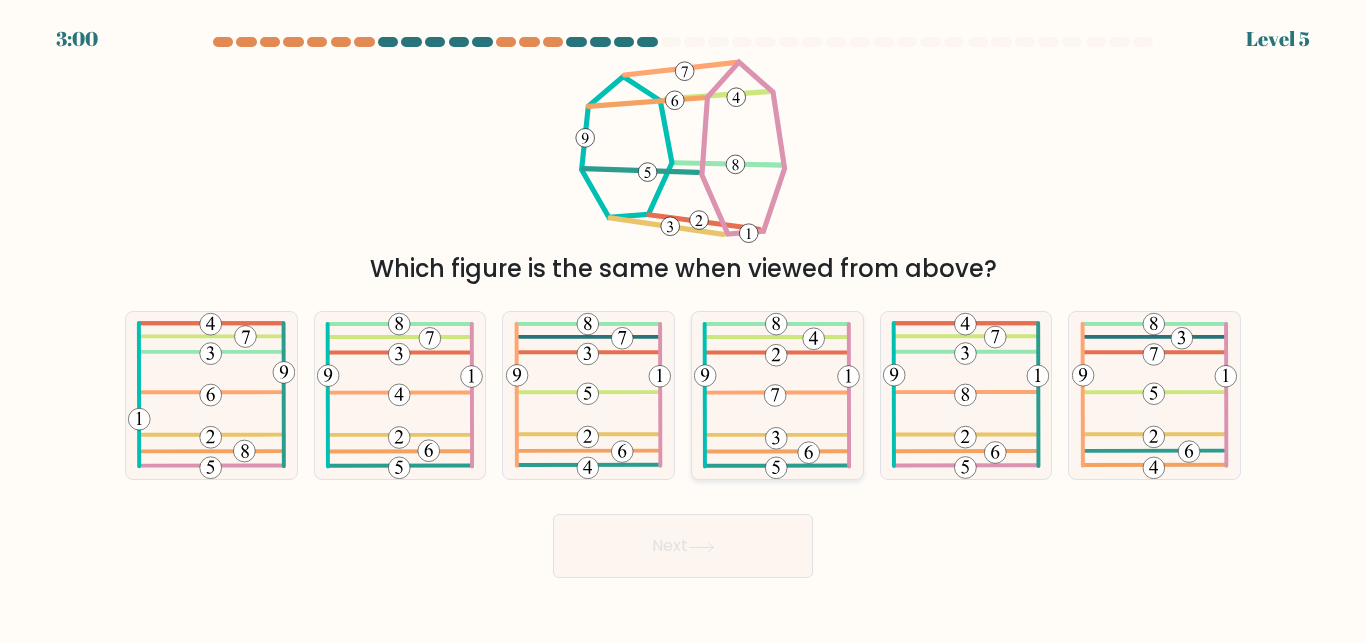 drag, startPoint x: 845, startPoint y: 411, endPoint x: 700, endPoint y: 422, distance: 145.41664 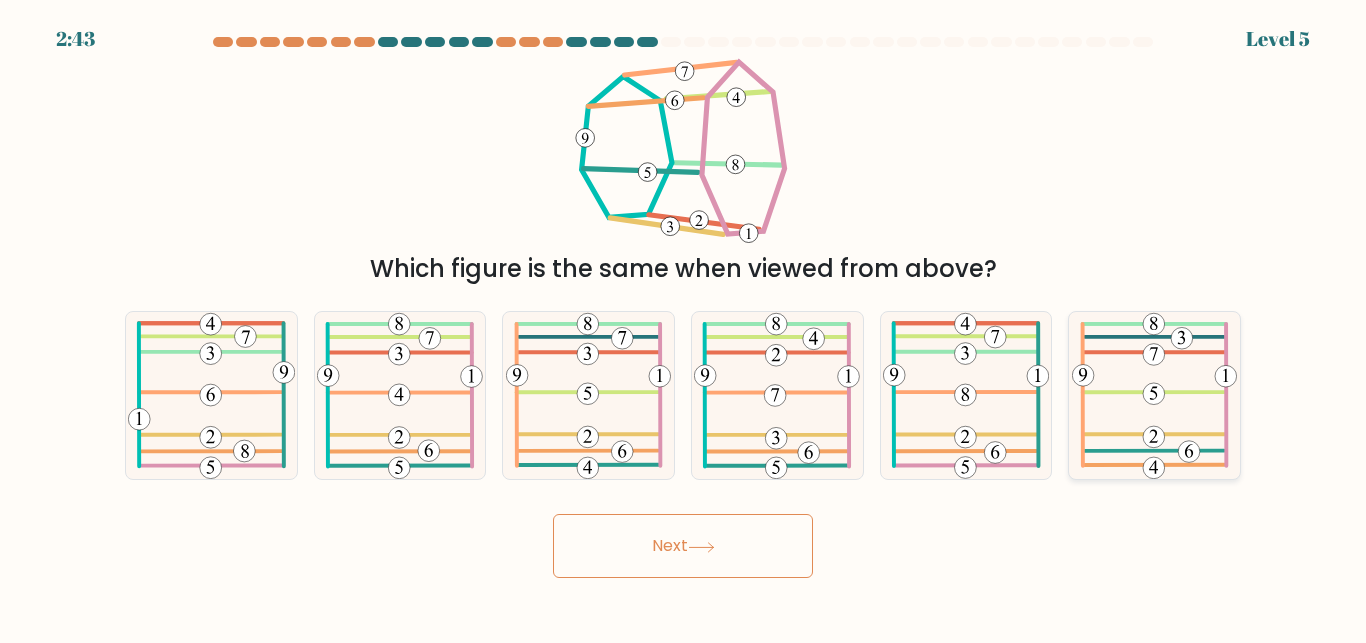 click 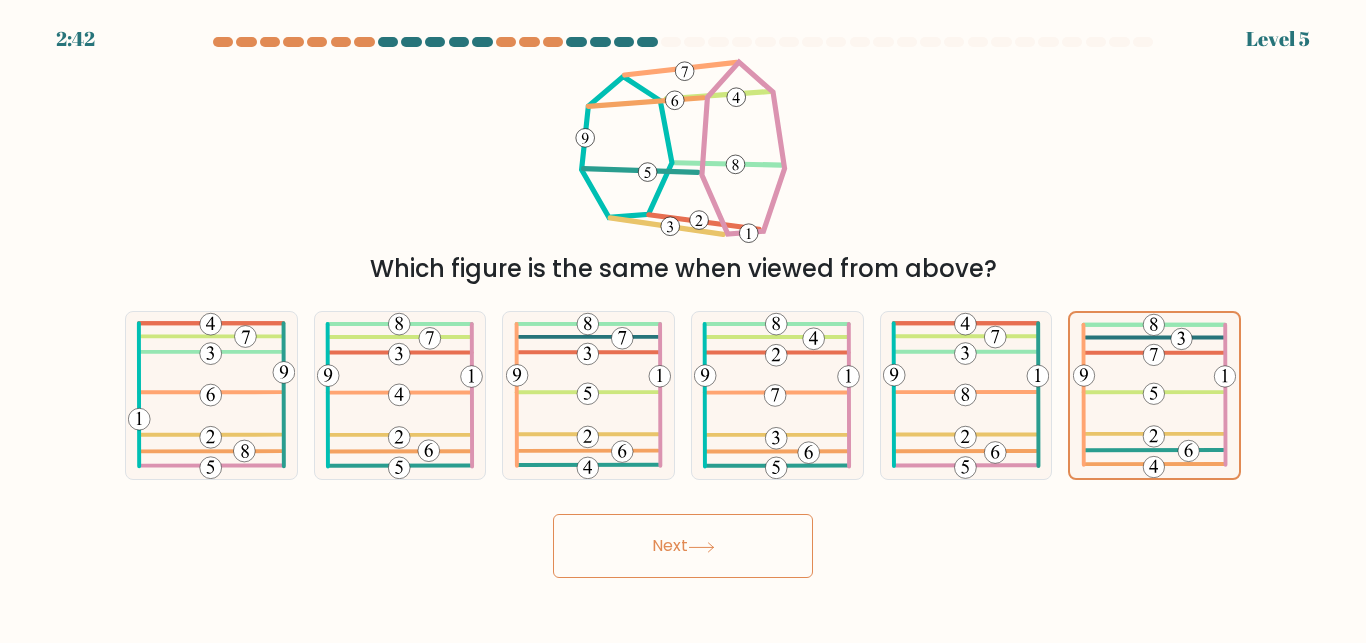click on "Next" at bounding box center [683, 546] 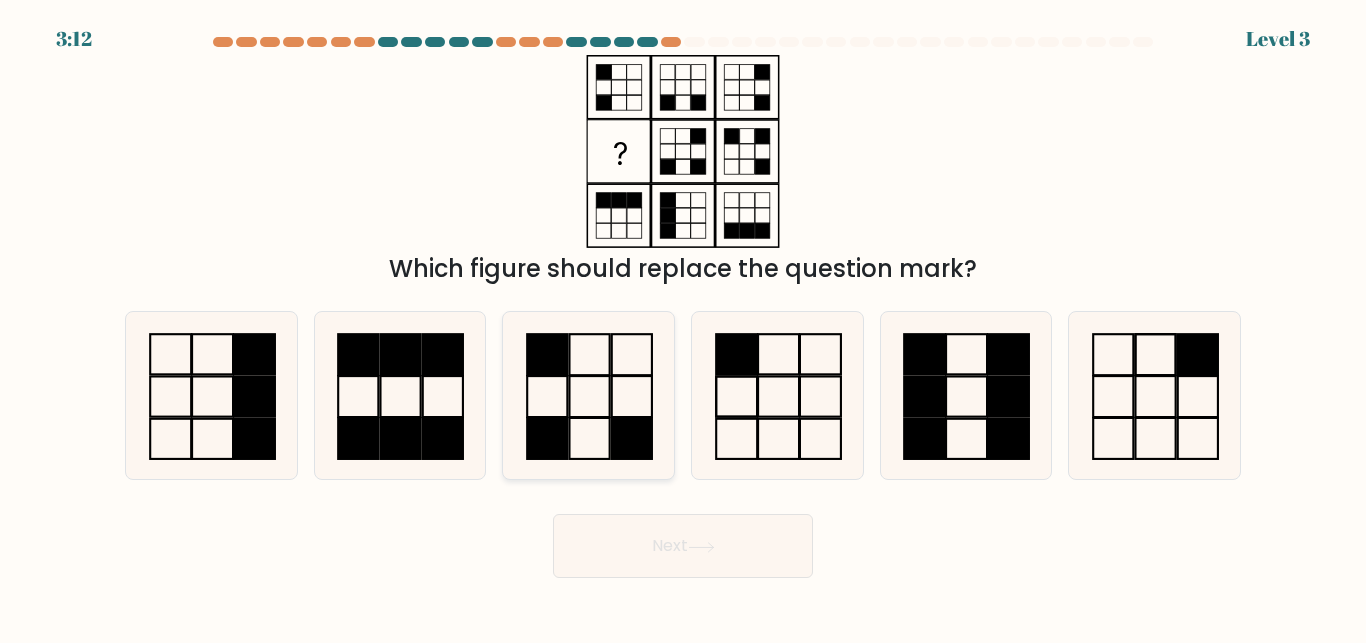 click 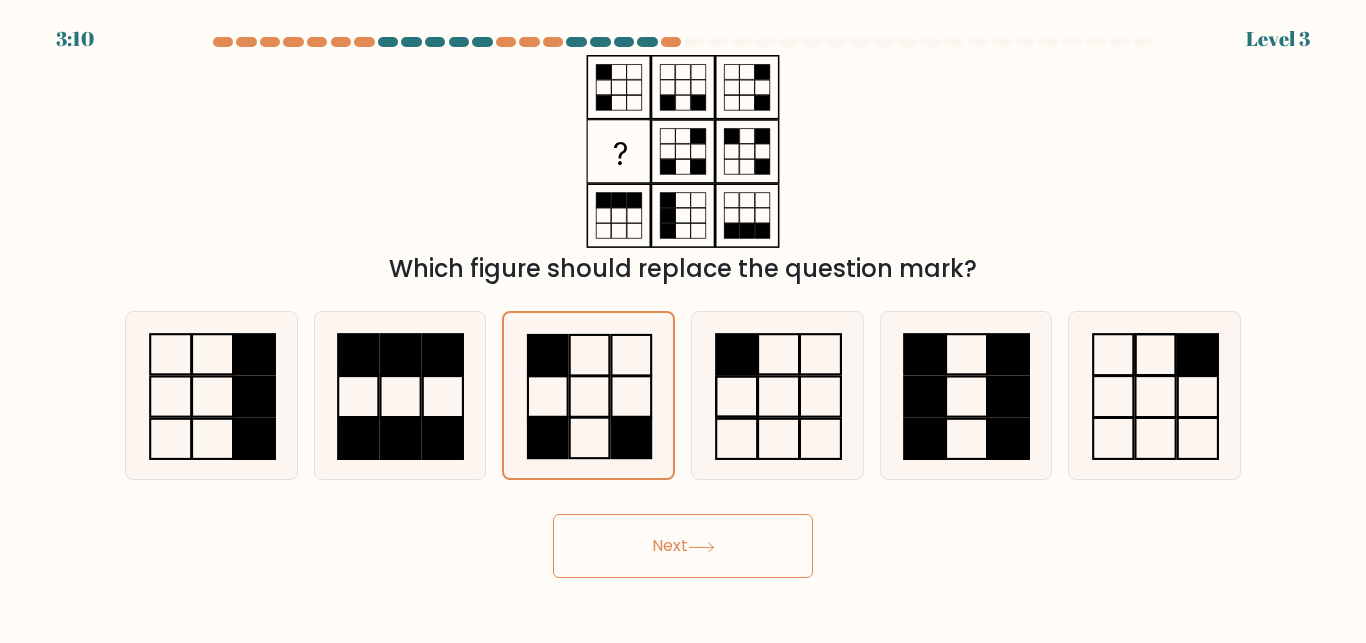 click on "Next" at bounding box center (683, 546) 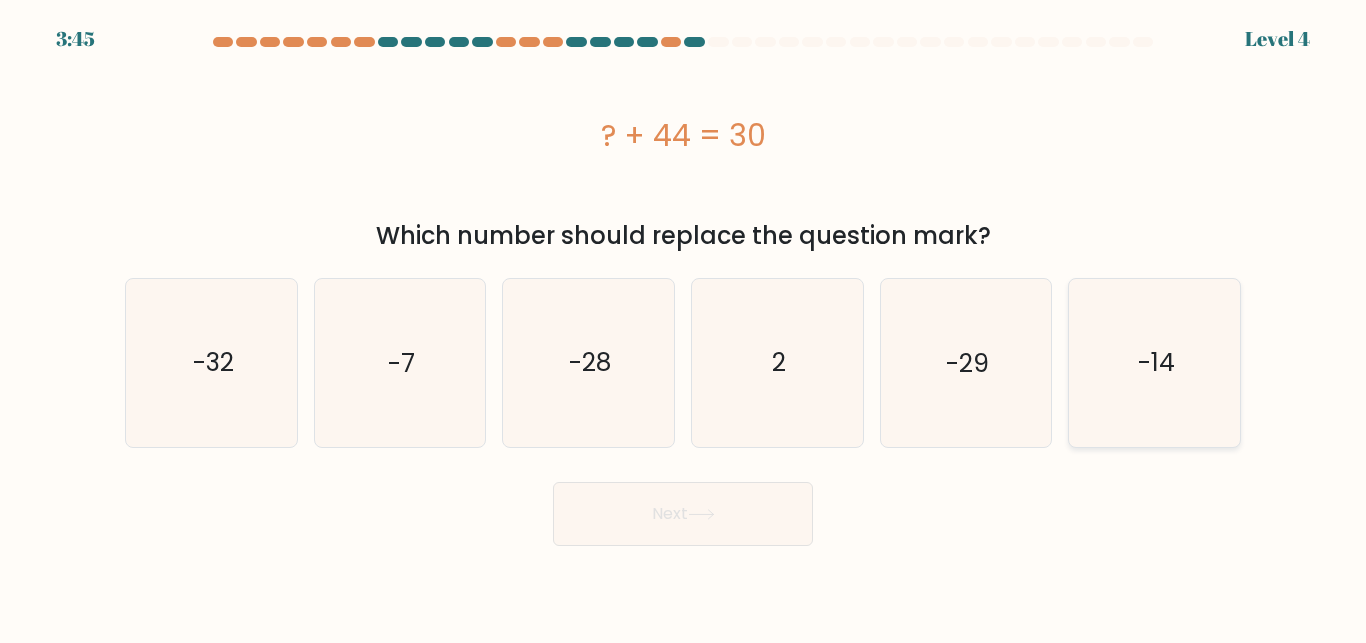 click on "-14" 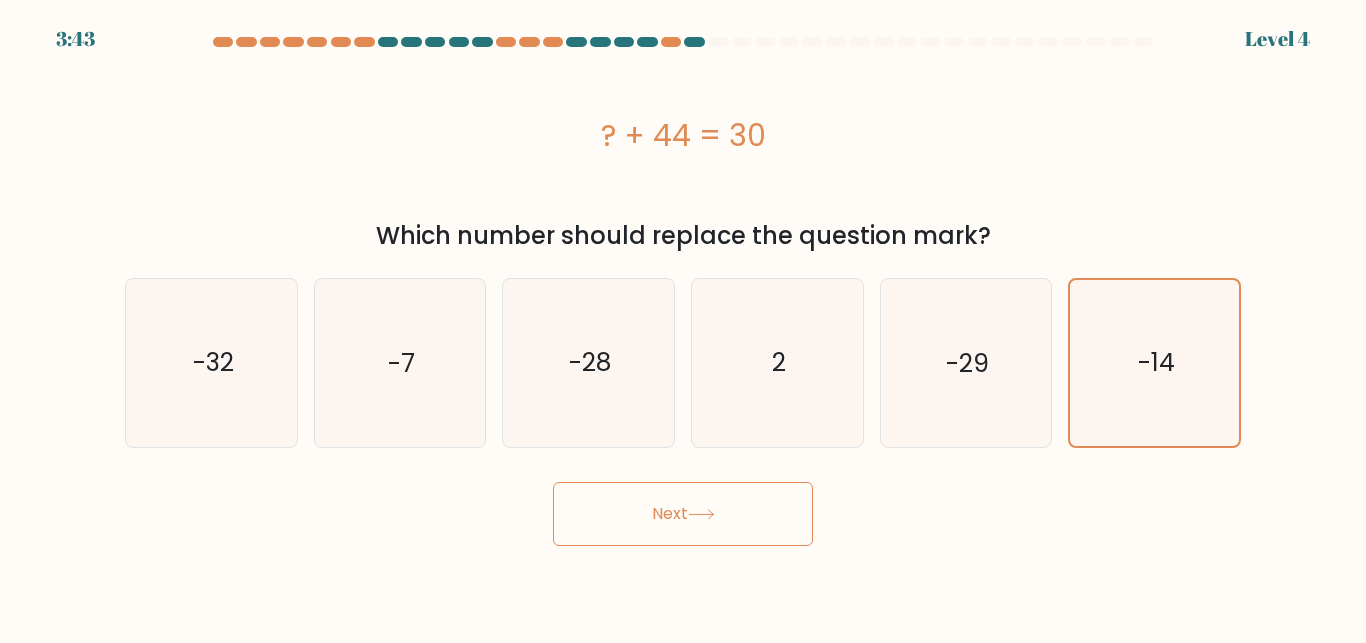 click on "Next" at bounding box center [683, 514] 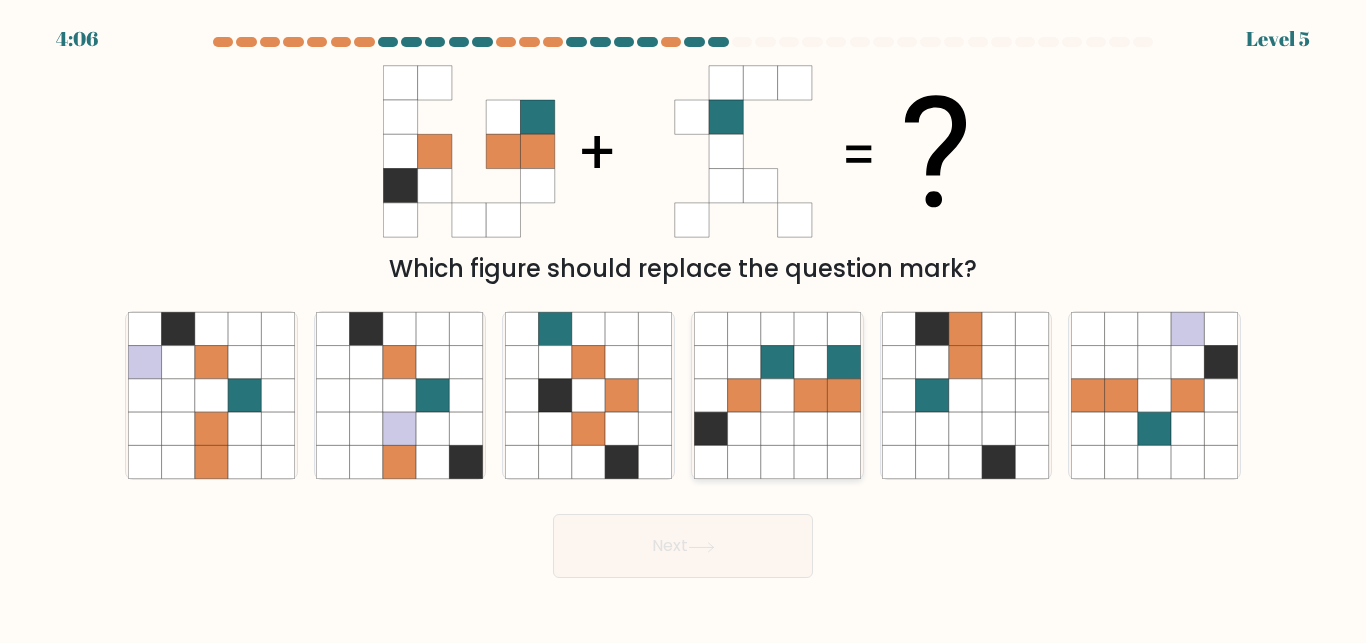 click 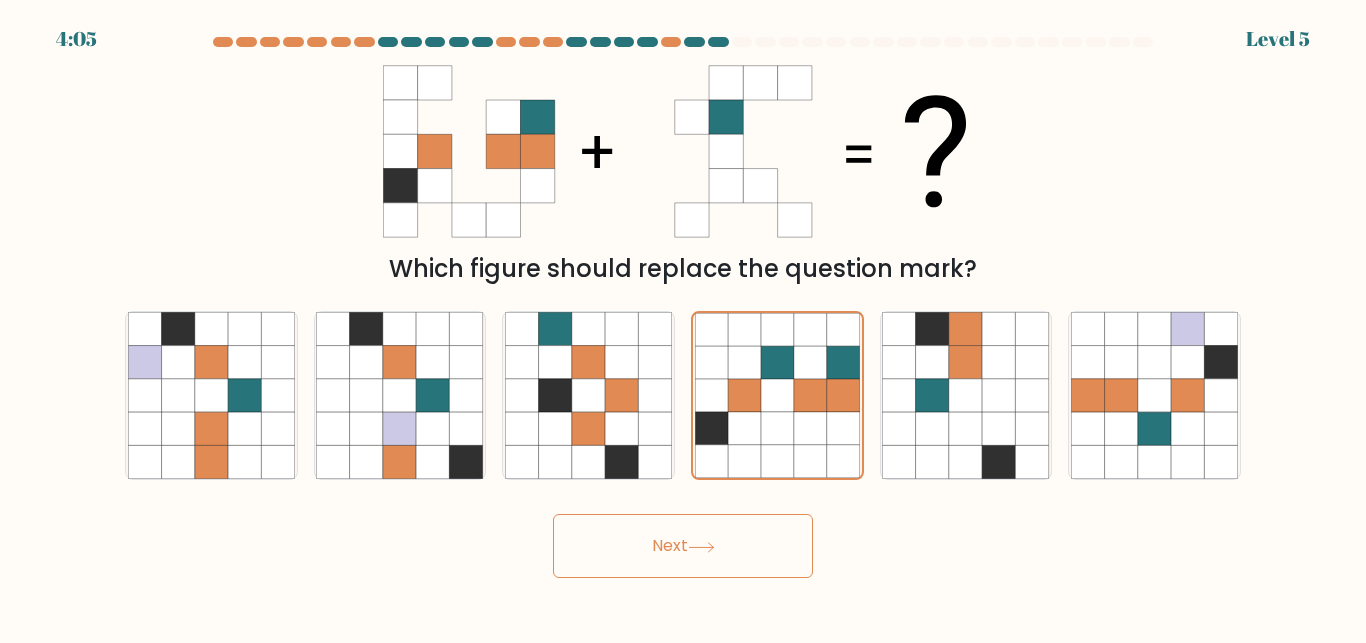 click on "Next" at bounding box center (683, 546) 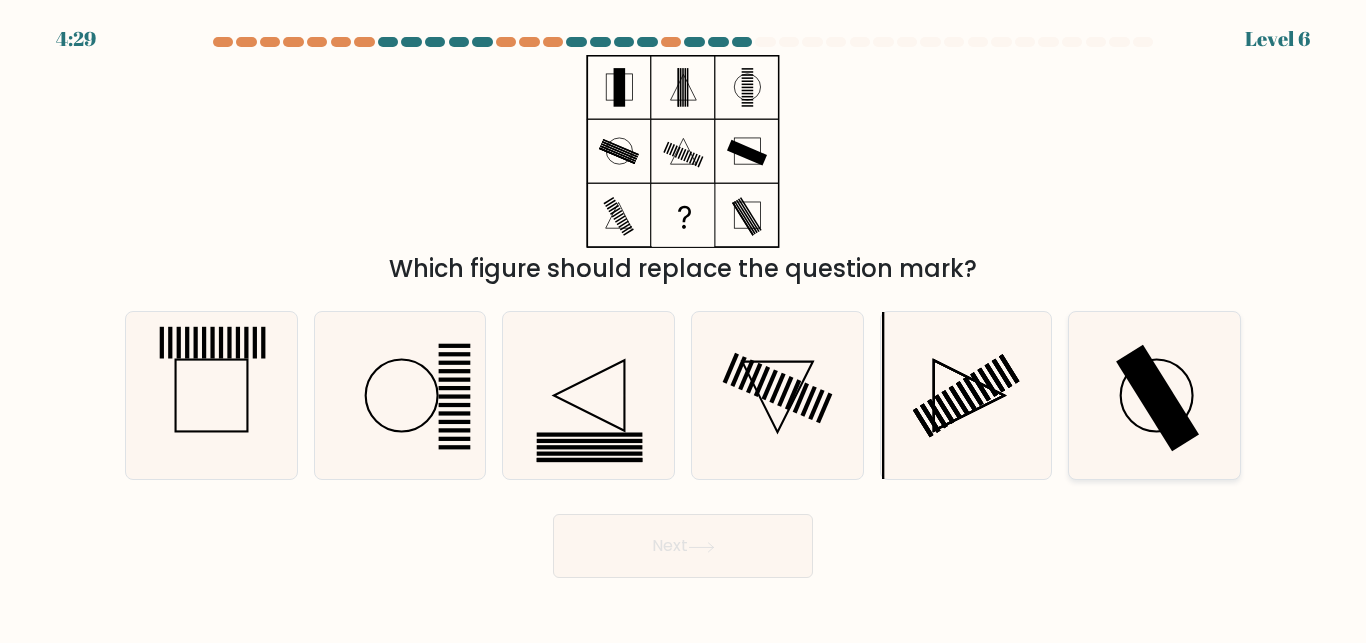 click 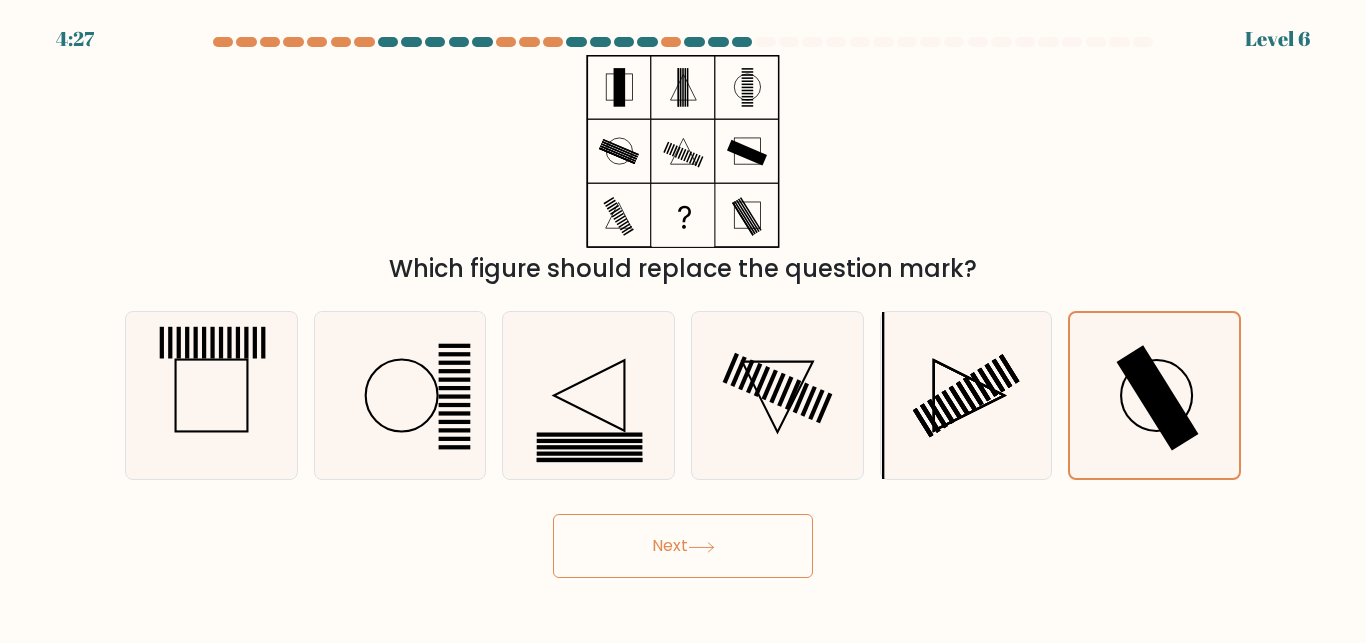 click on "Next" at bounding box center (683, 546) 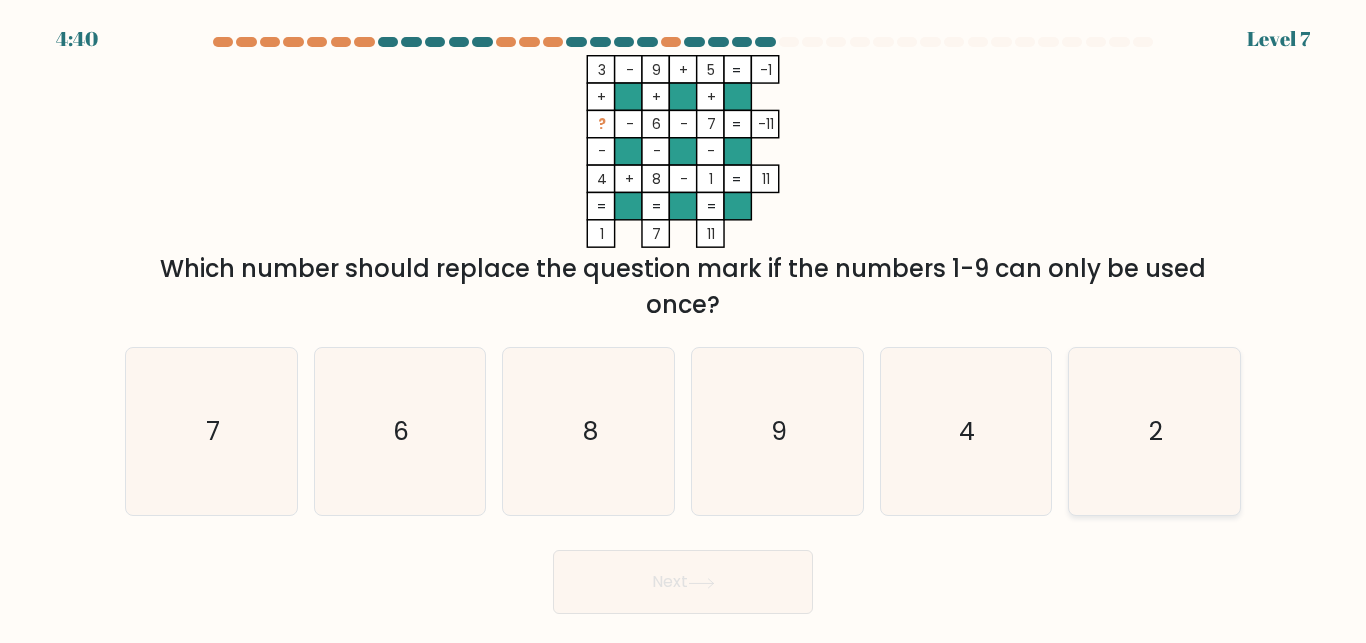 click on "2" 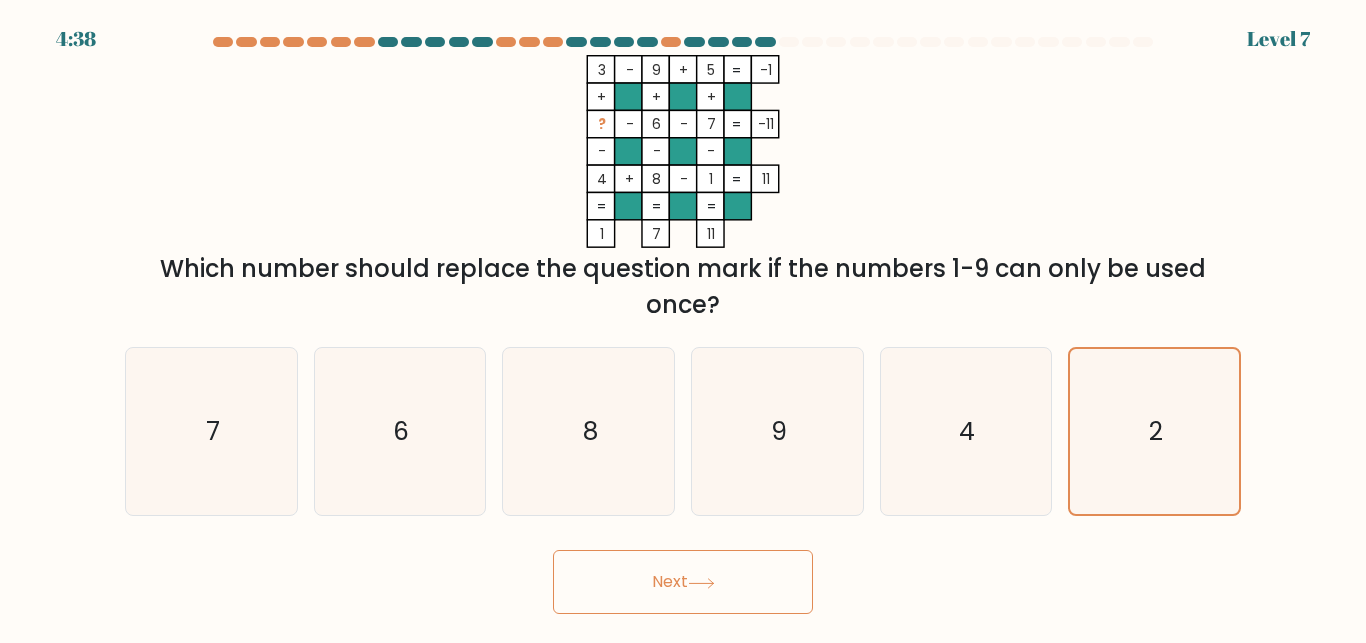 click on "Next" at bounding box center (683, 582) 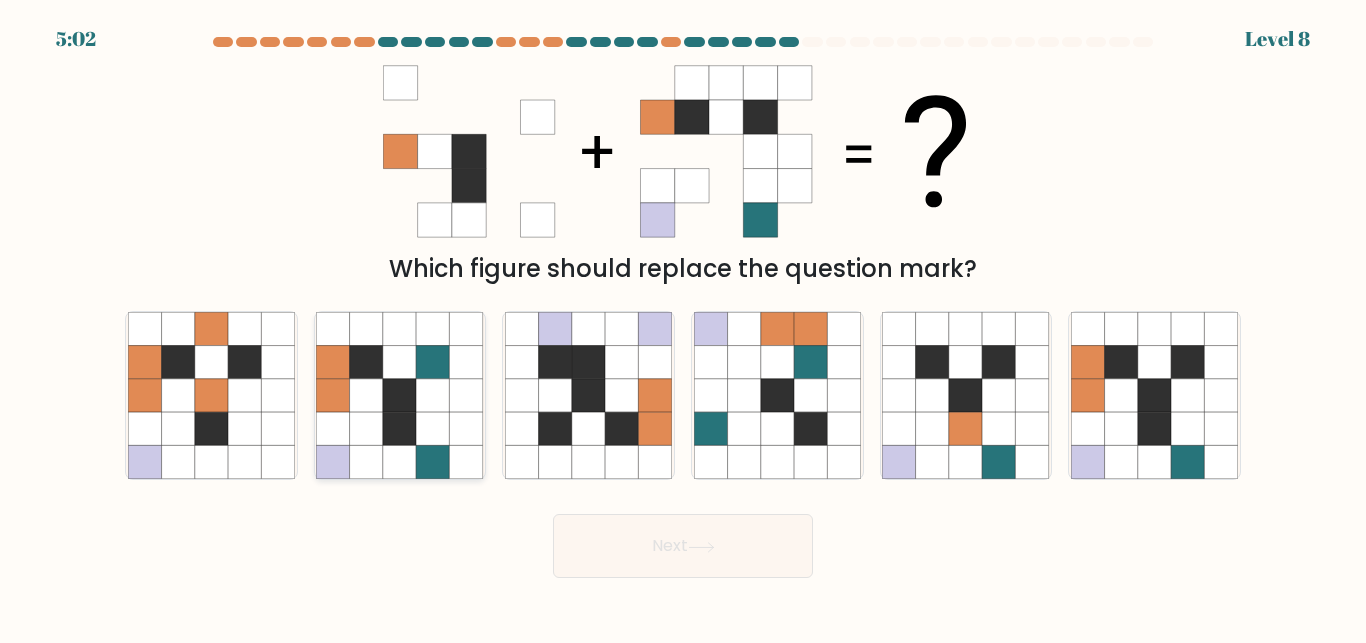 click 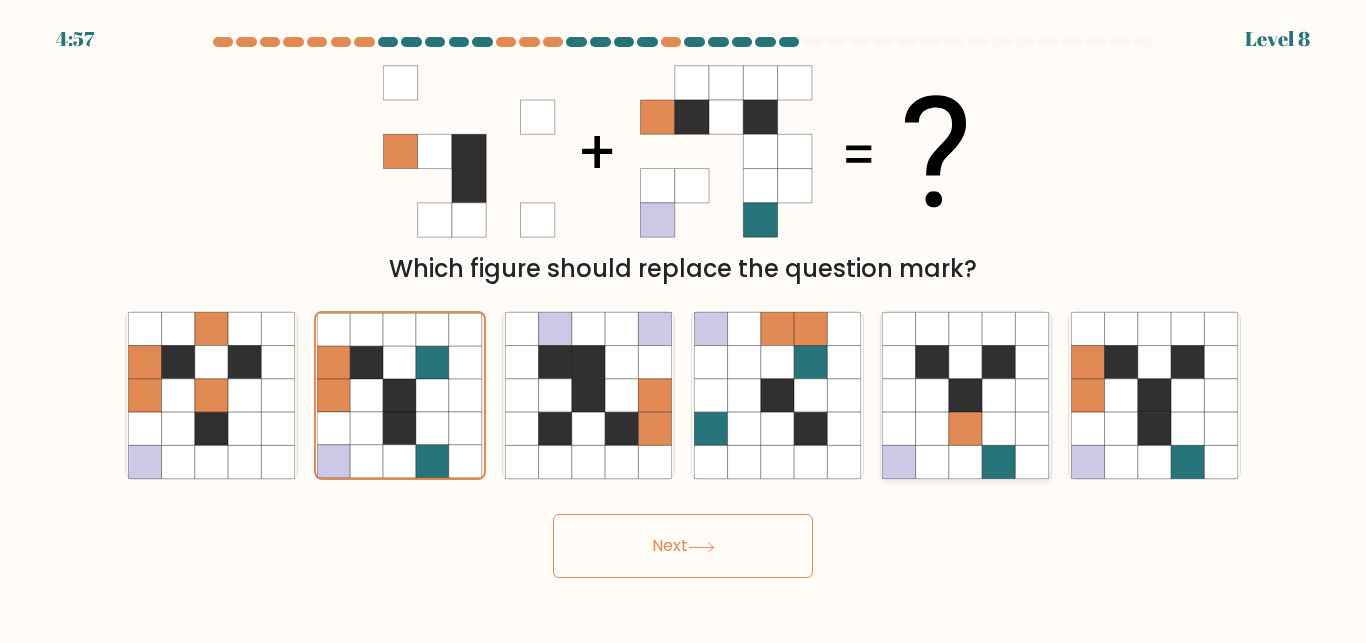 click 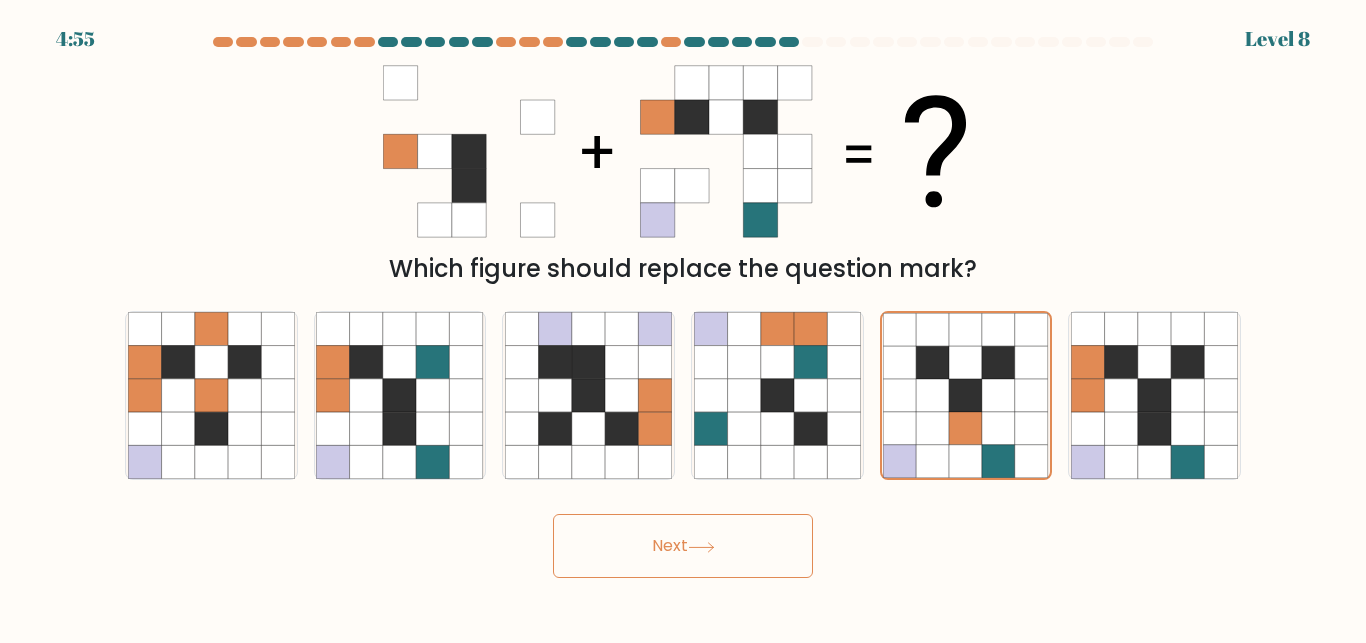 click on "Next" at bounding box center (683, 546) 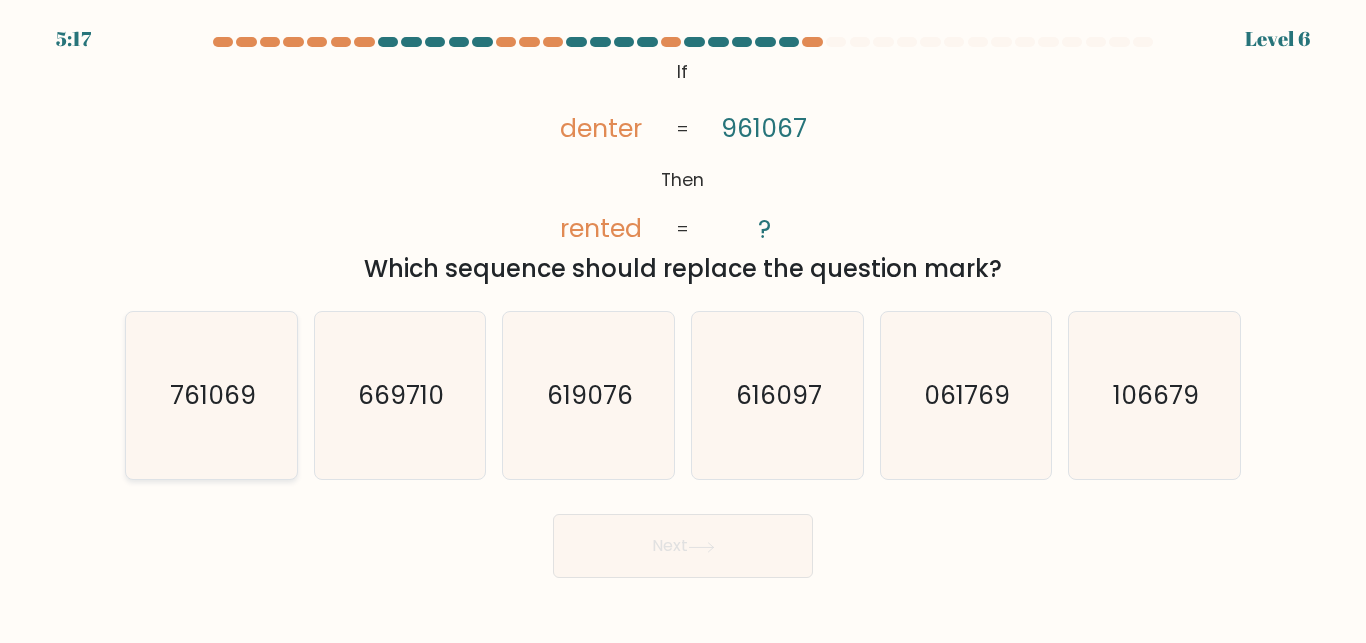click on "761069" 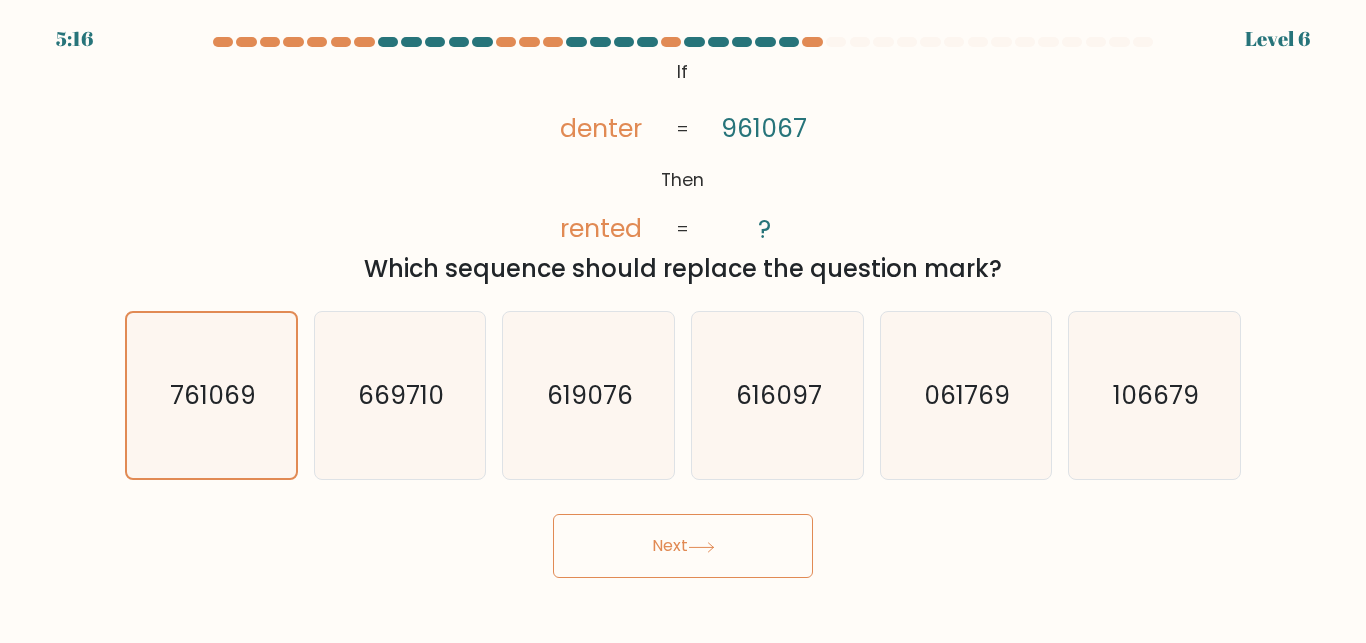 click on "Next" at bounding box center [683, 546] 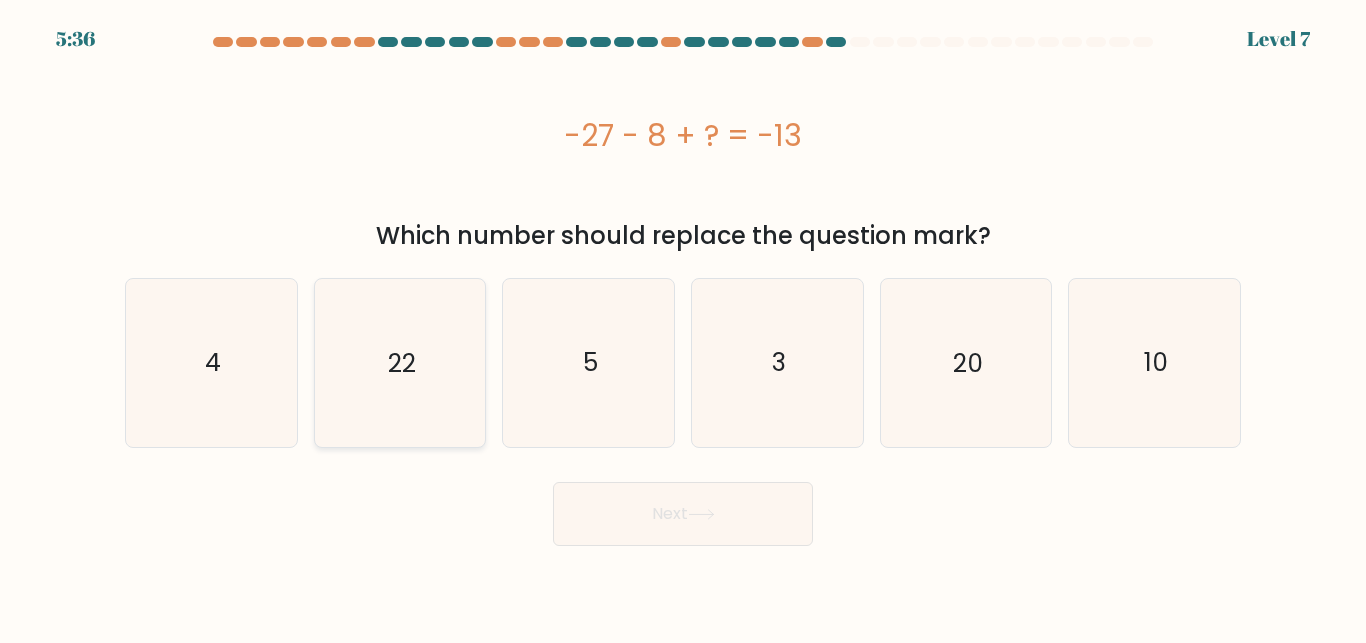 click on "22" 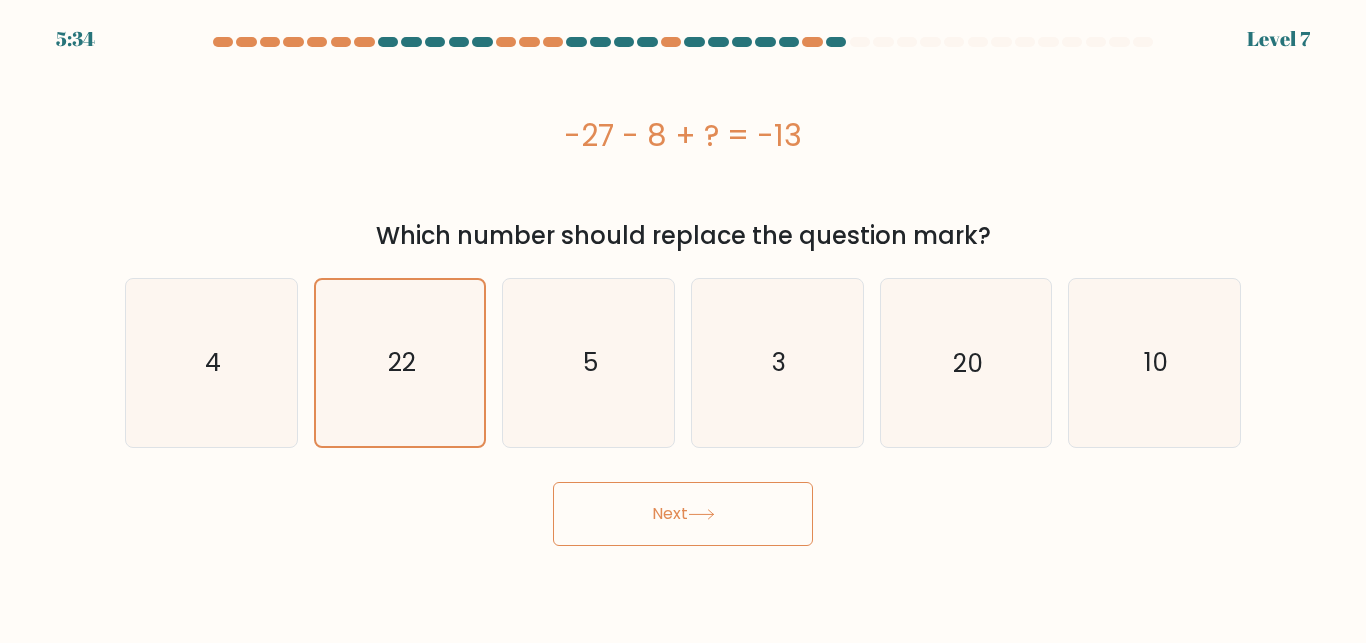 click on "Next" at bounding box center [683, 514] 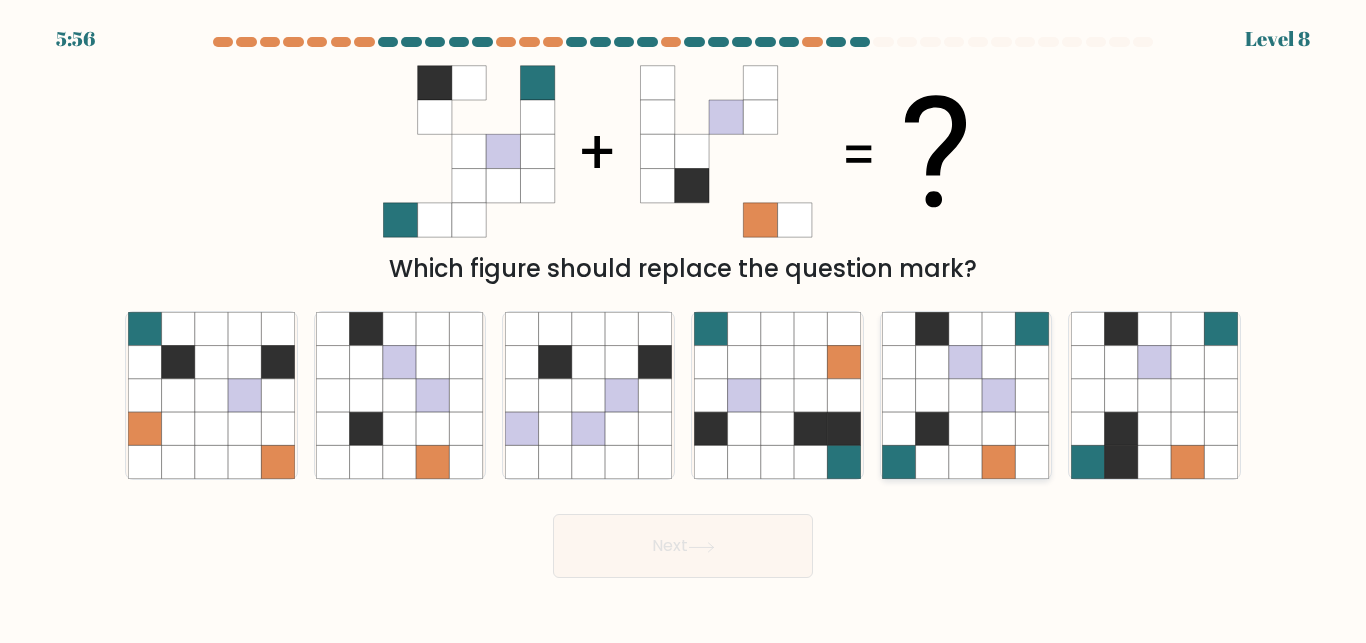 click 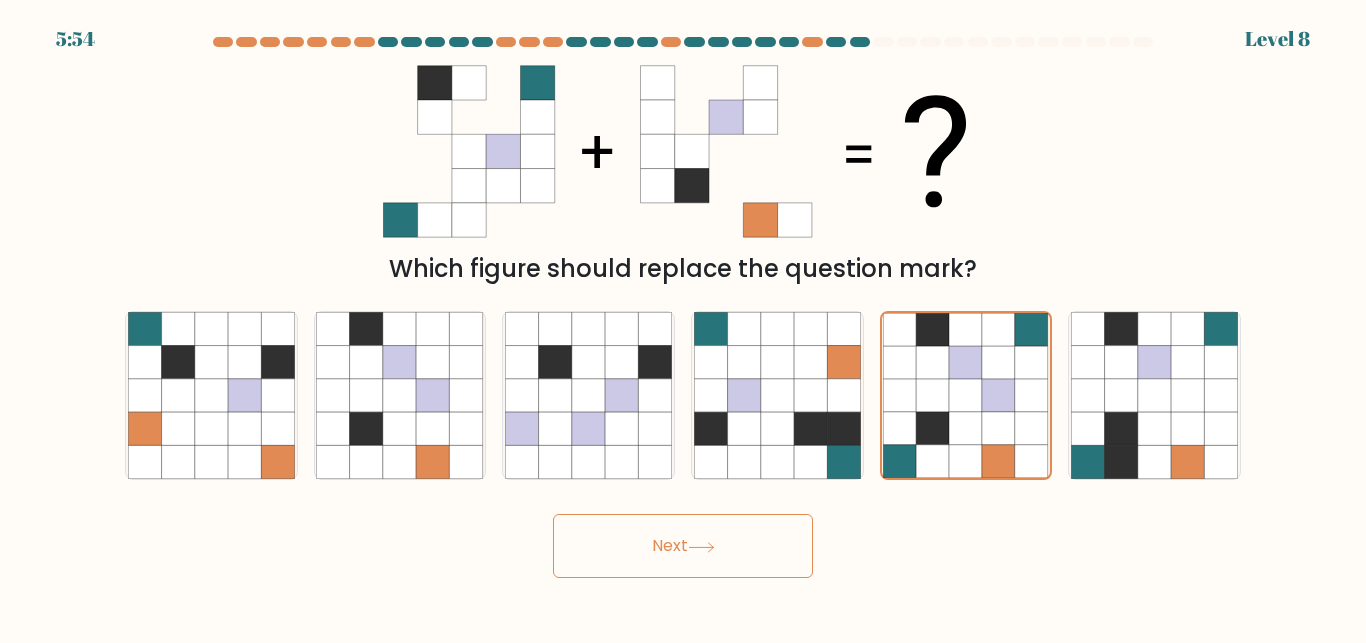 click on "Next" at bounding box center (683, 546) 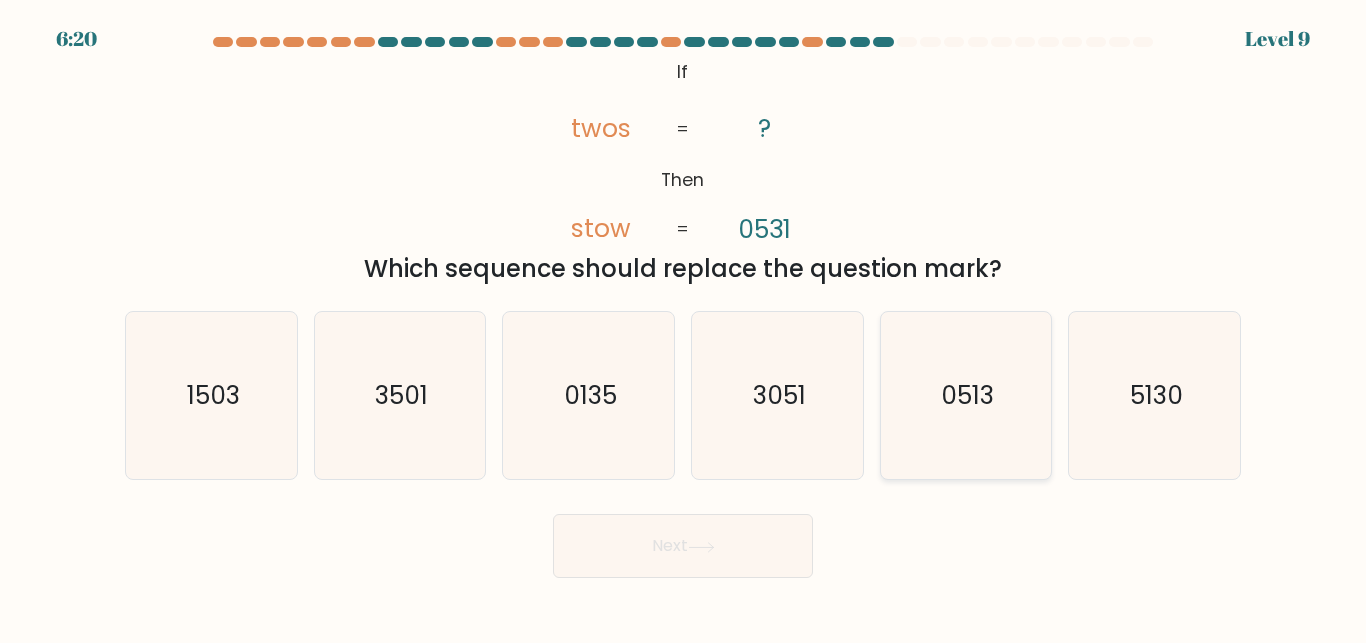 click on "0513" 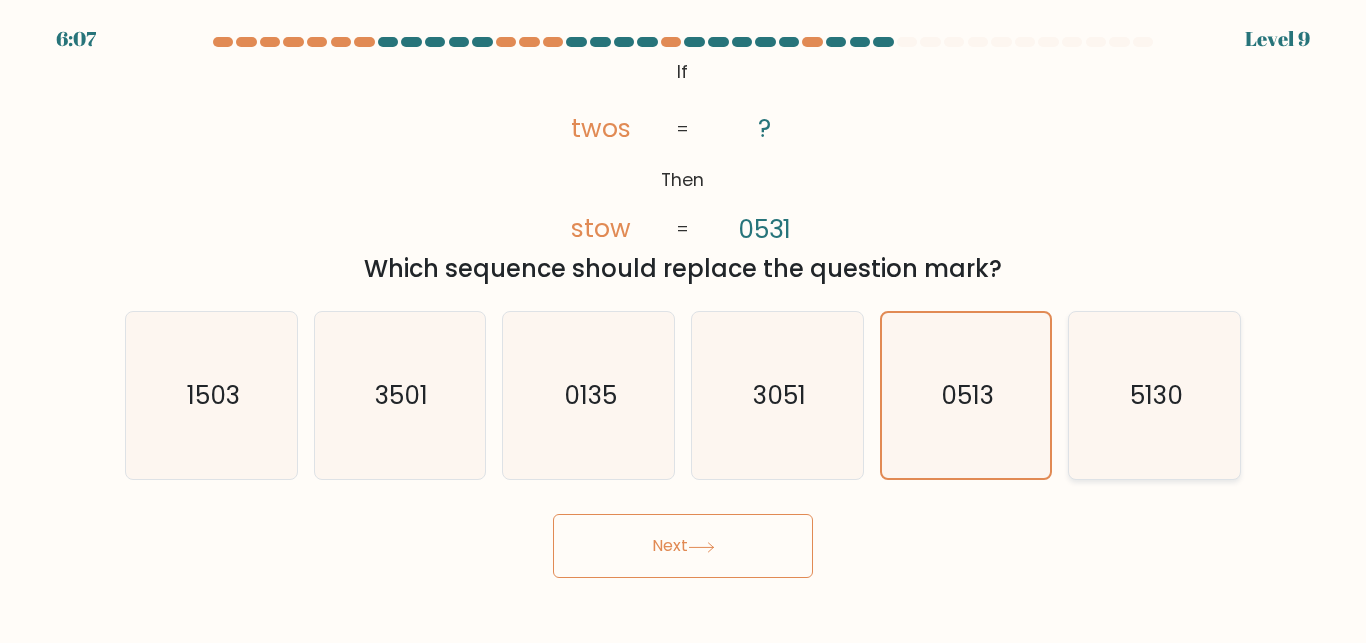 click on "5130" 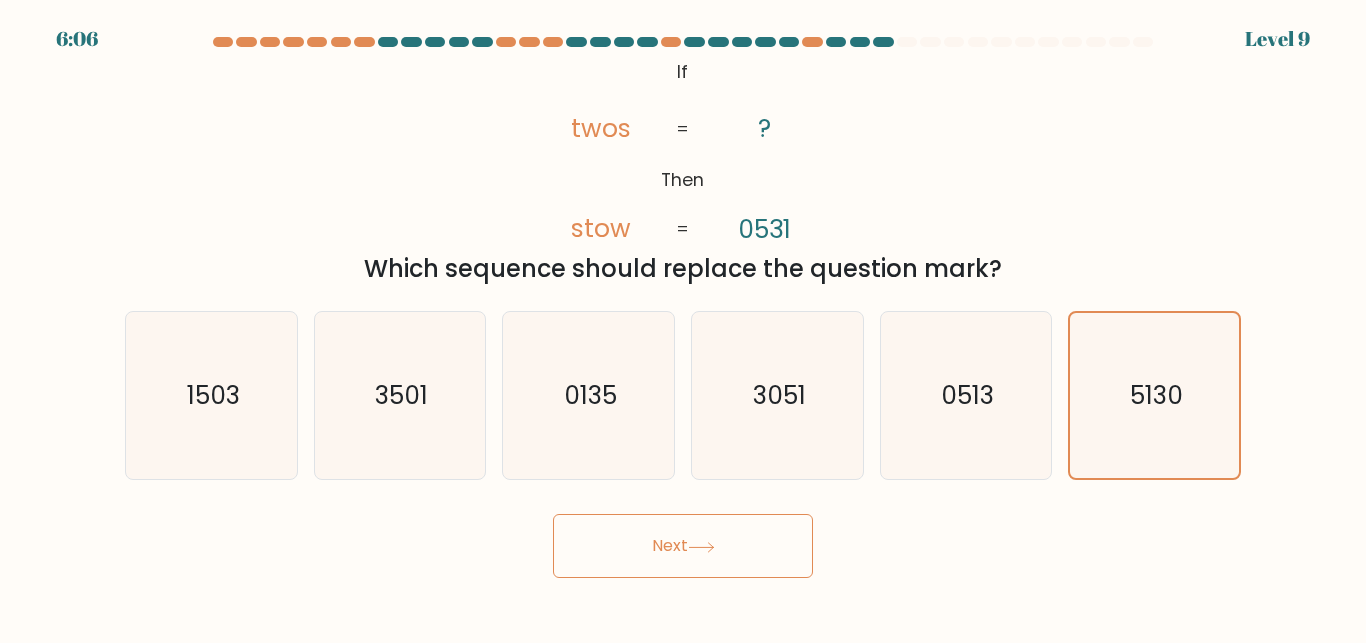 click on "Next" at bounding box center (683, 546) 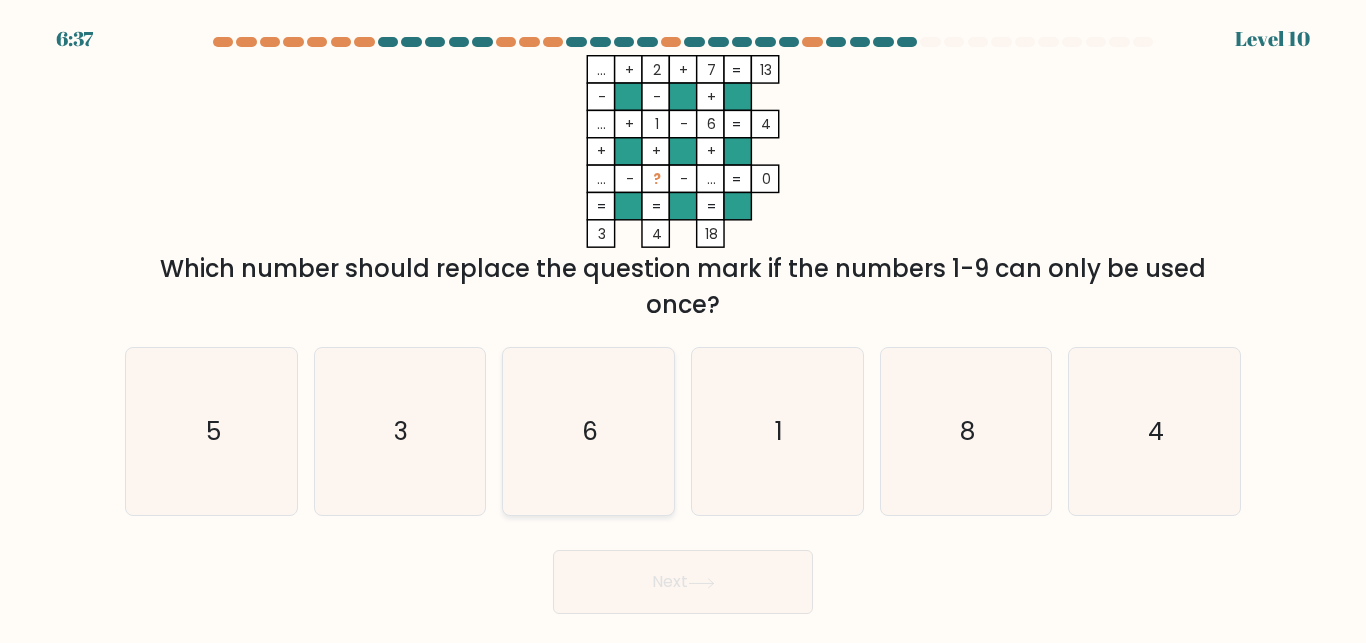 click on "6" 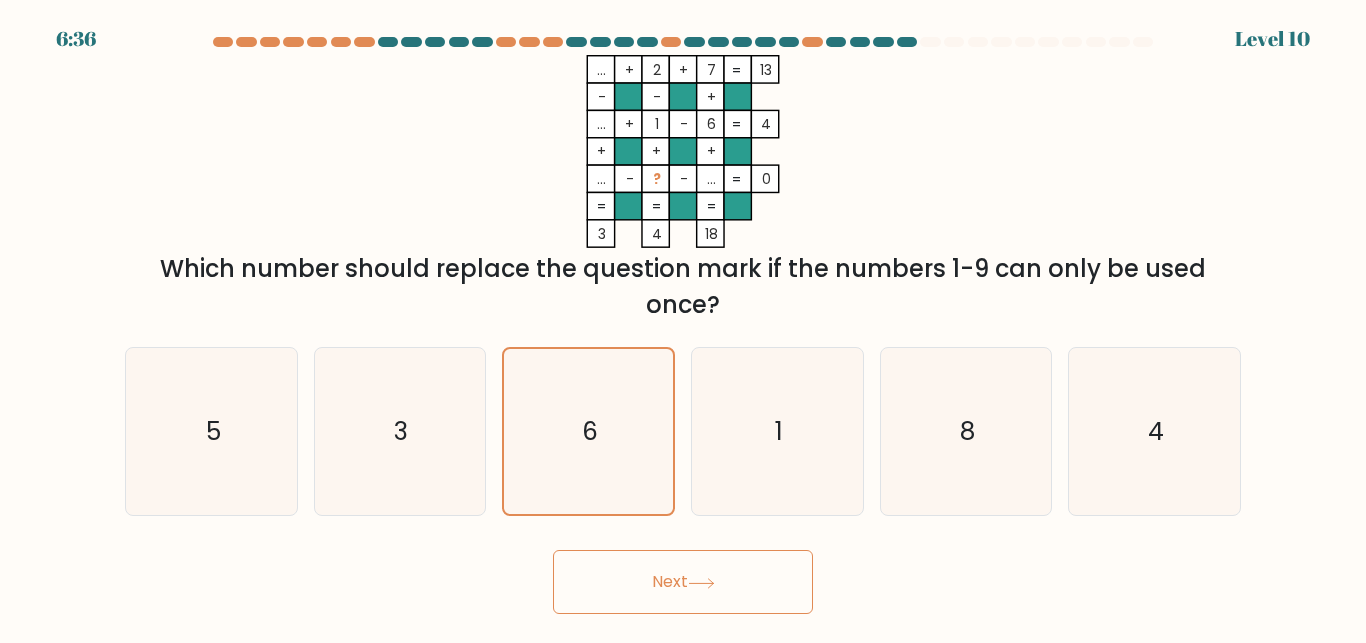 click on "Next" at bounding box center [683, 582] 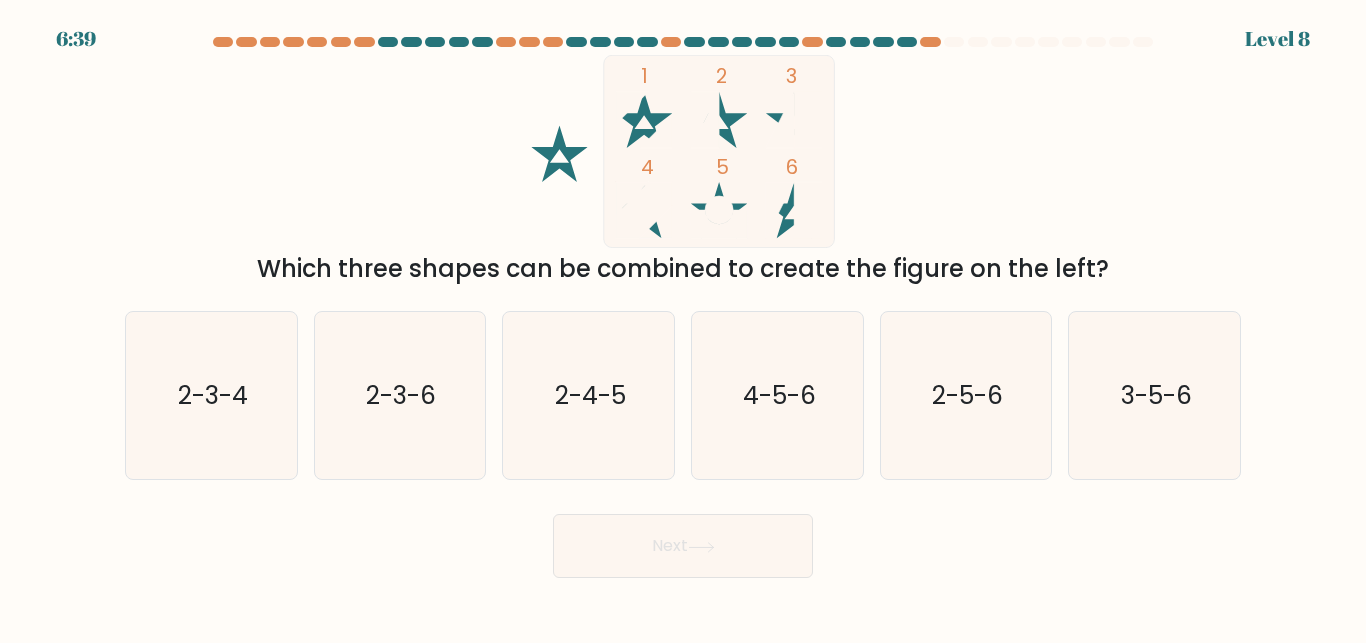 click 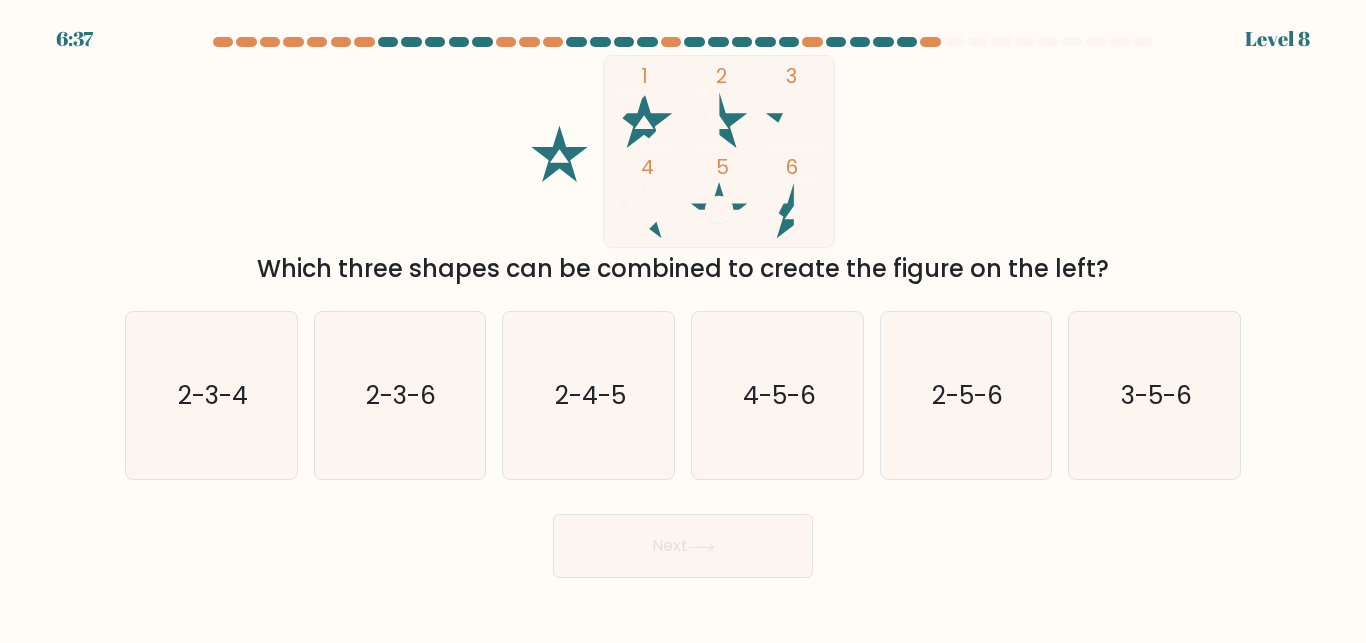 click 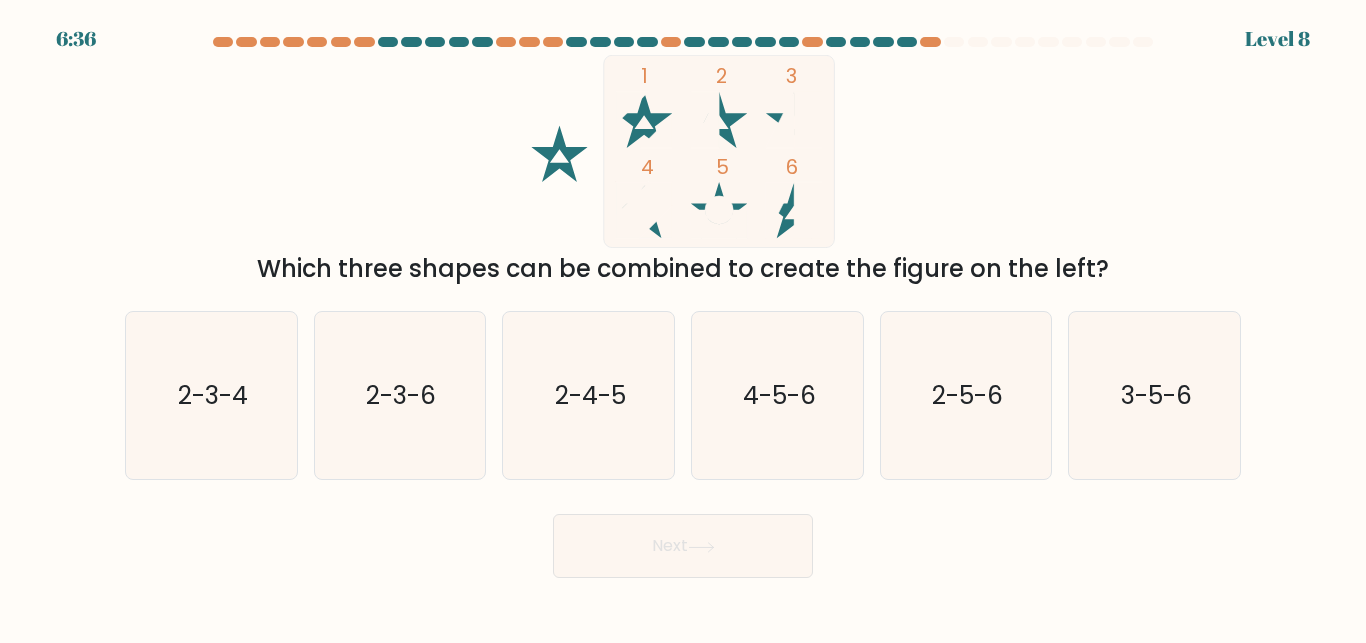 click 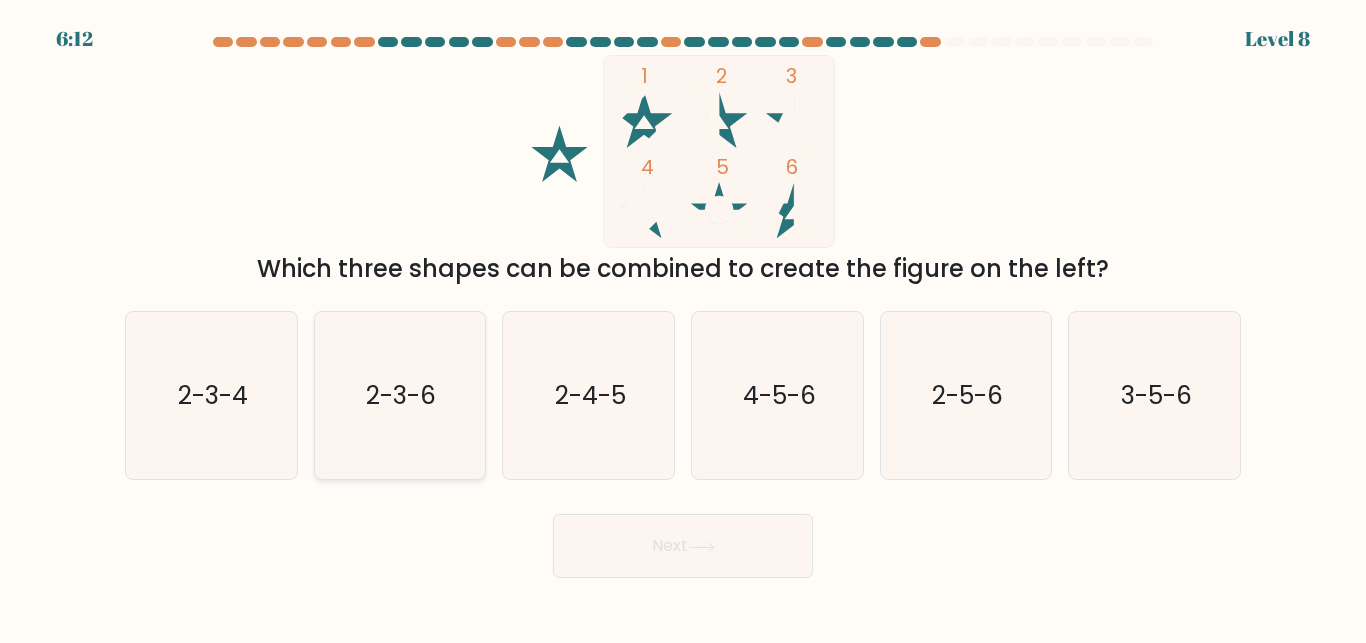 click on "2-3-6" 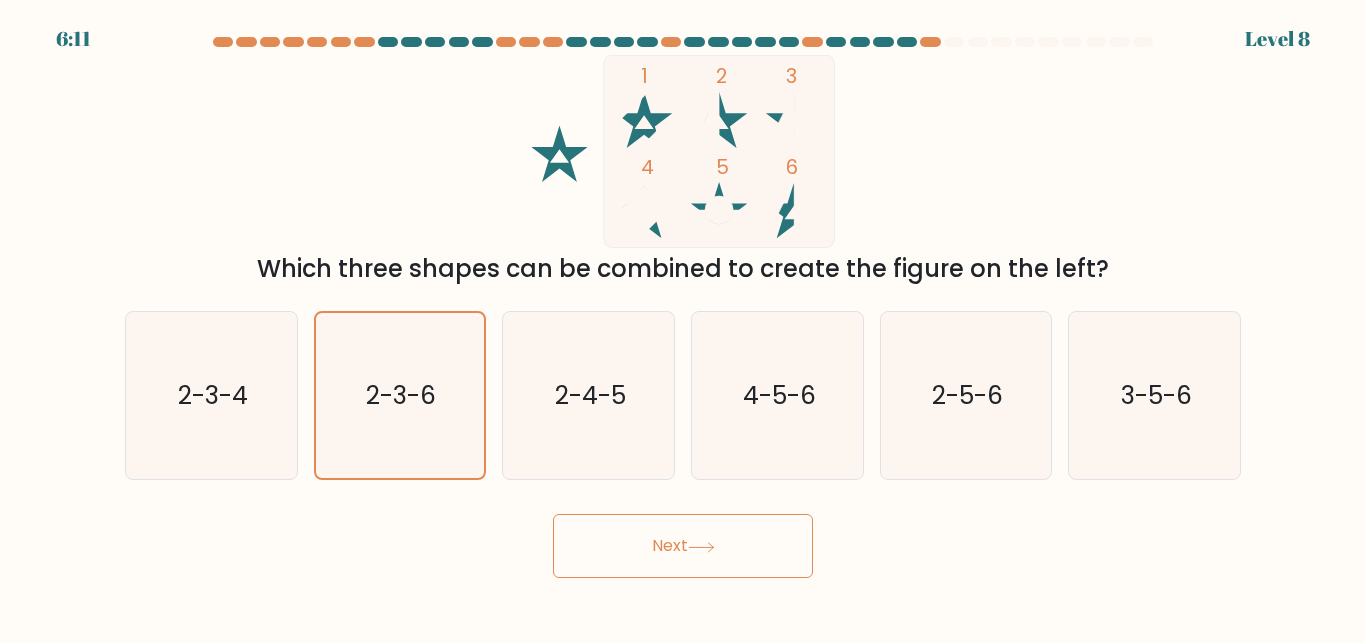 click on "Next" at bounding box center [683, 546] 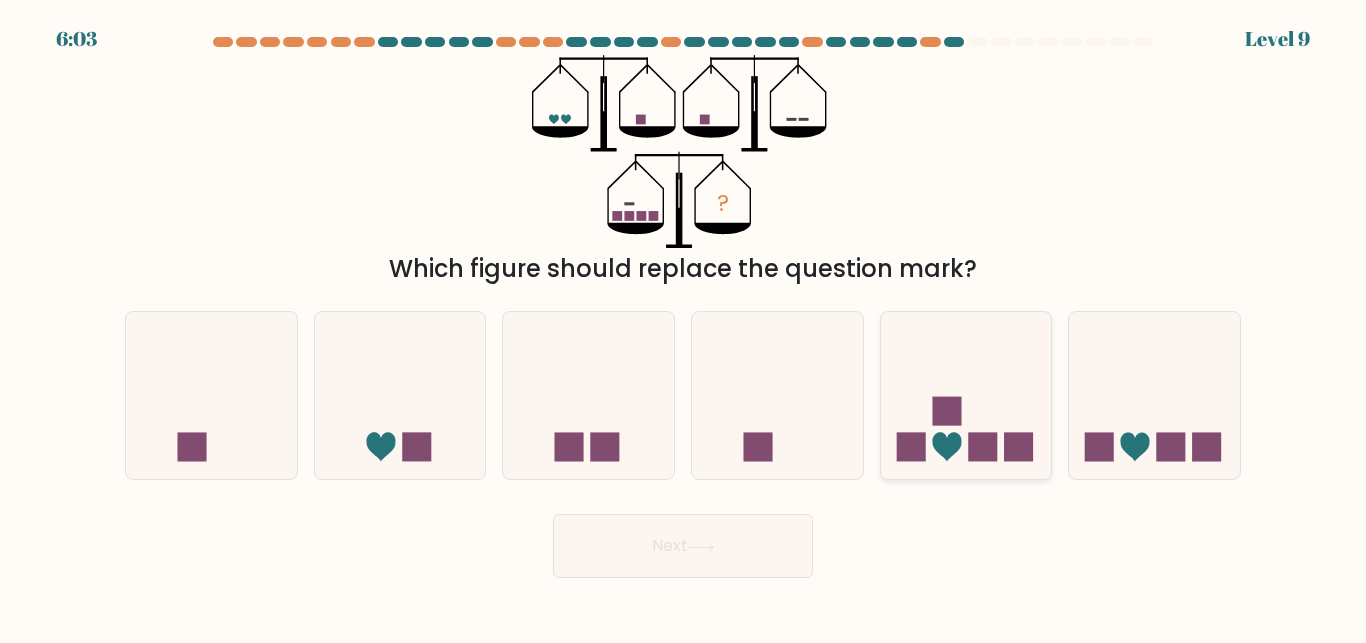click 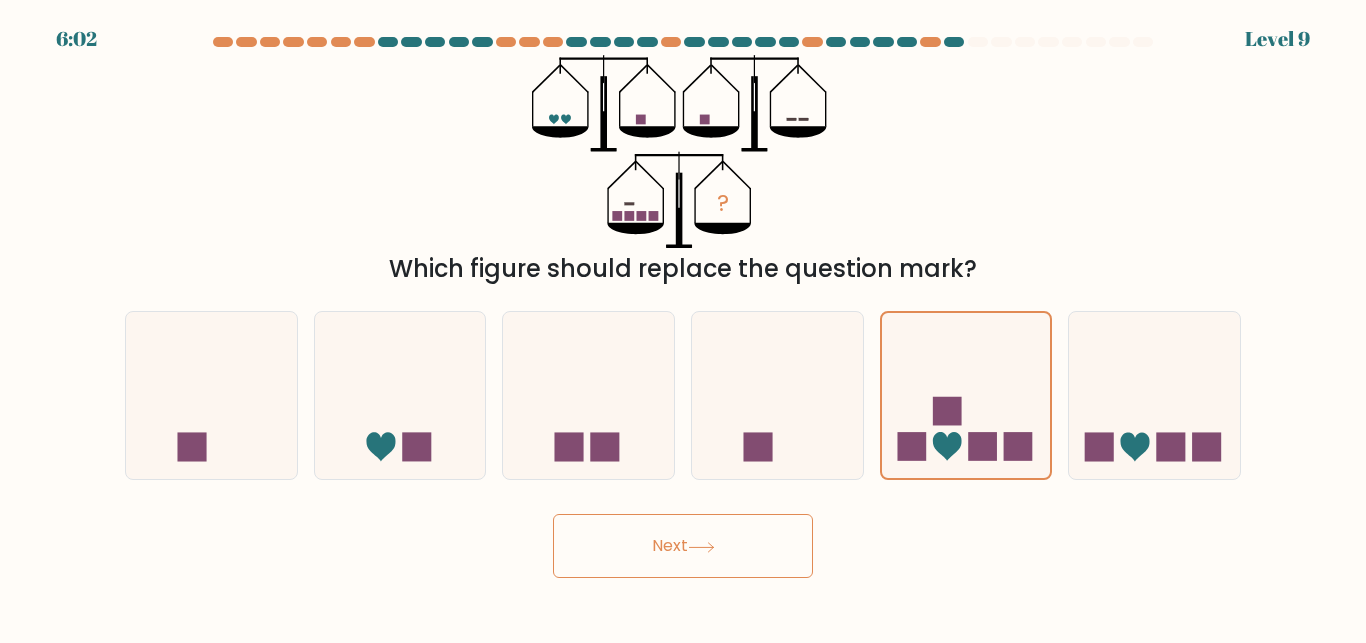 click on "Next" at bounding box center [683, 546] 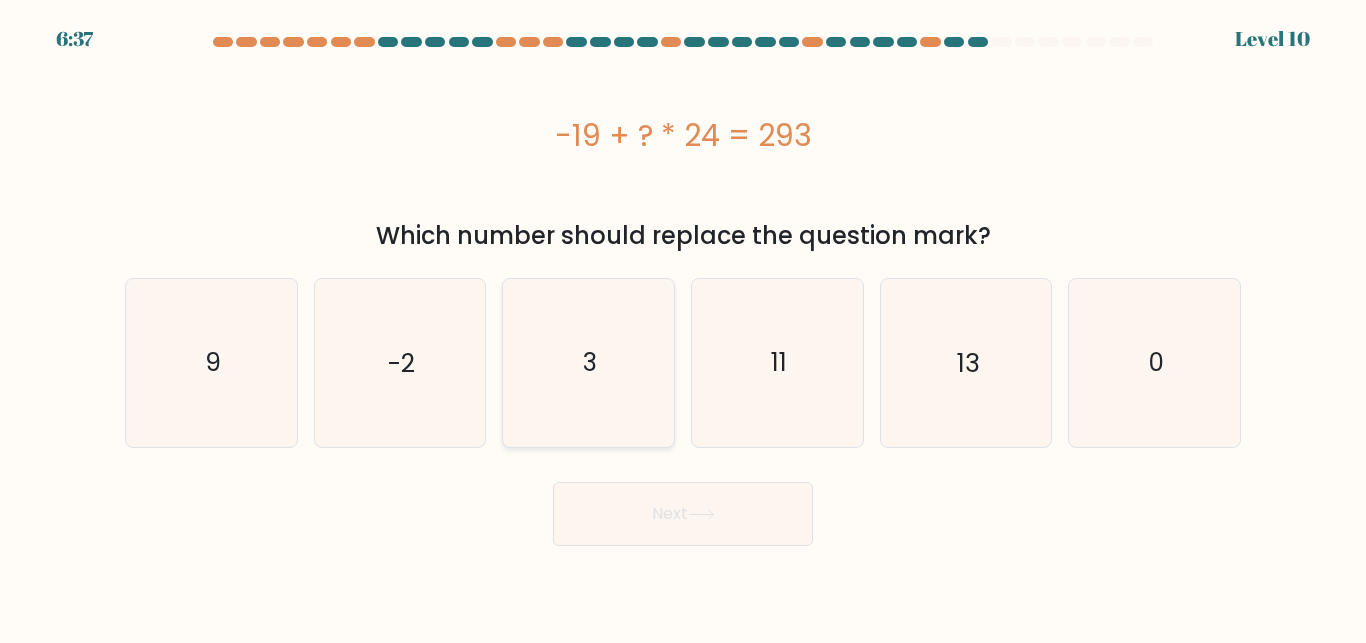 click on "3" 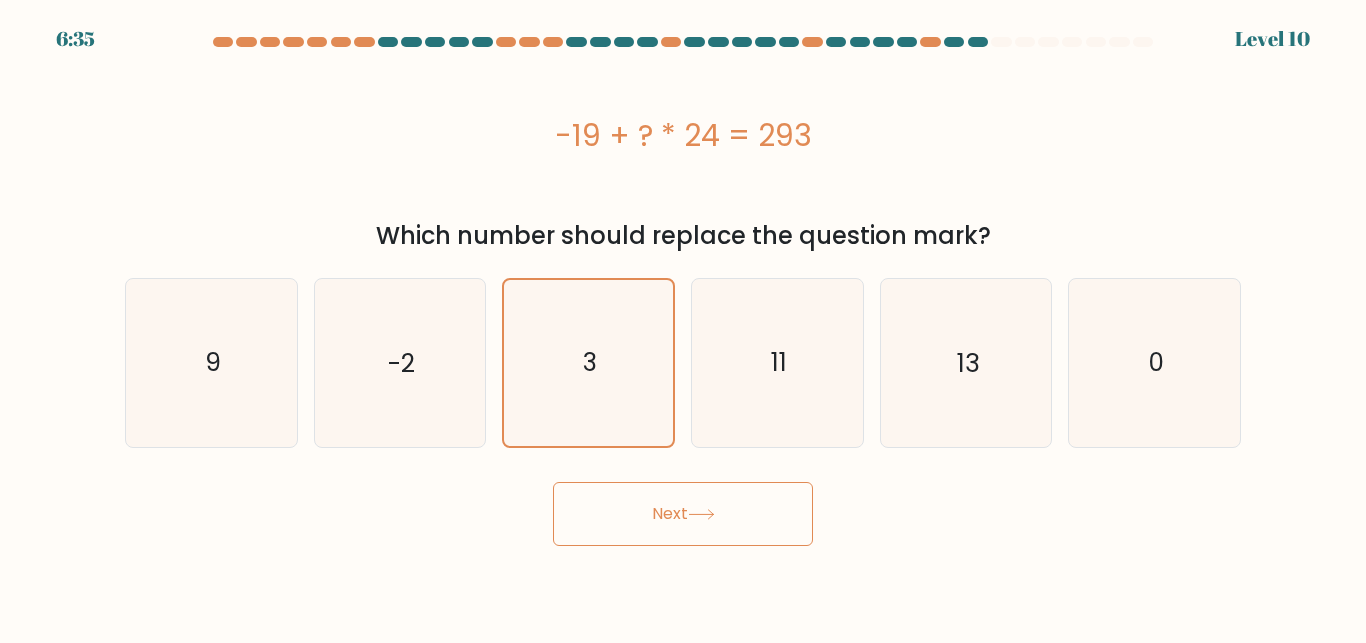 click on "Next" at bounding box center [683, 514] 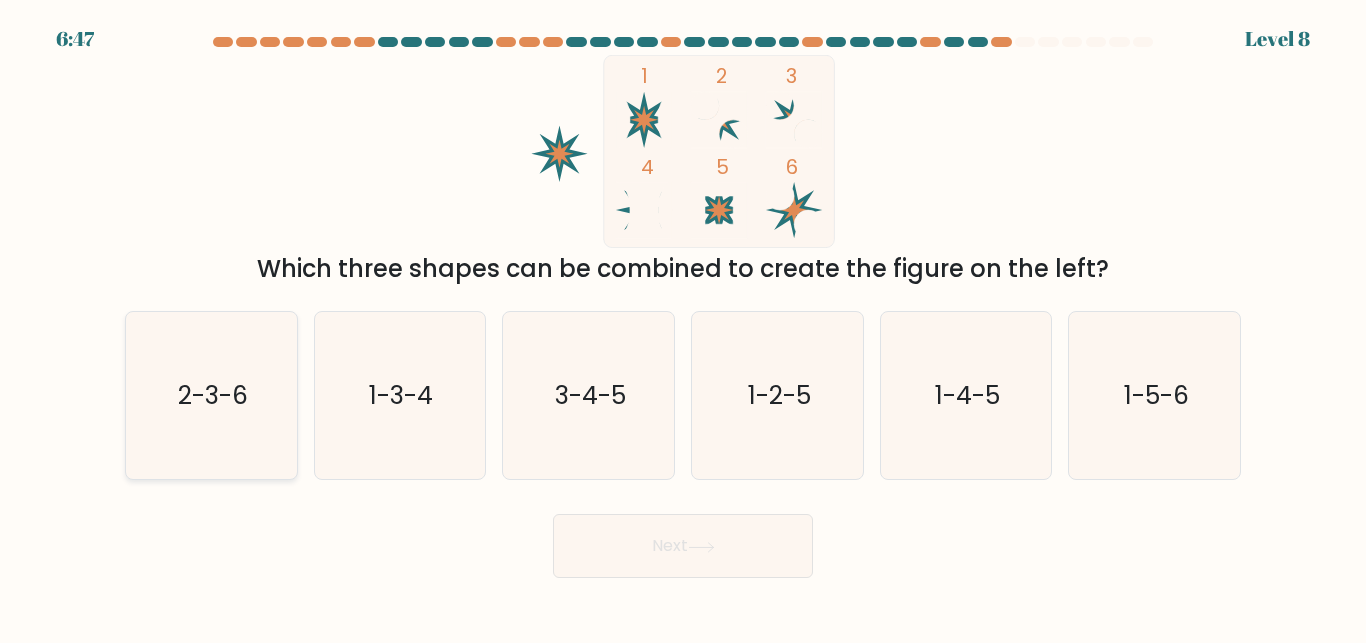 click on "2-3-6" 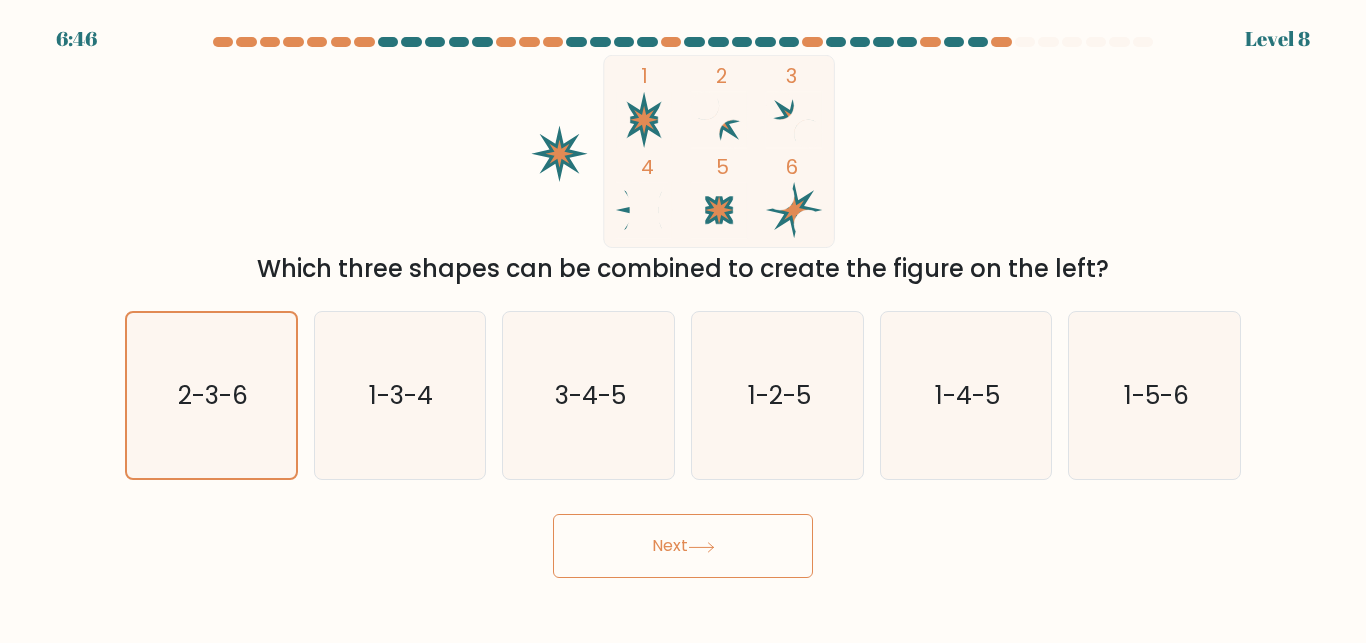click on "Next" at bounding box center (683, 546) 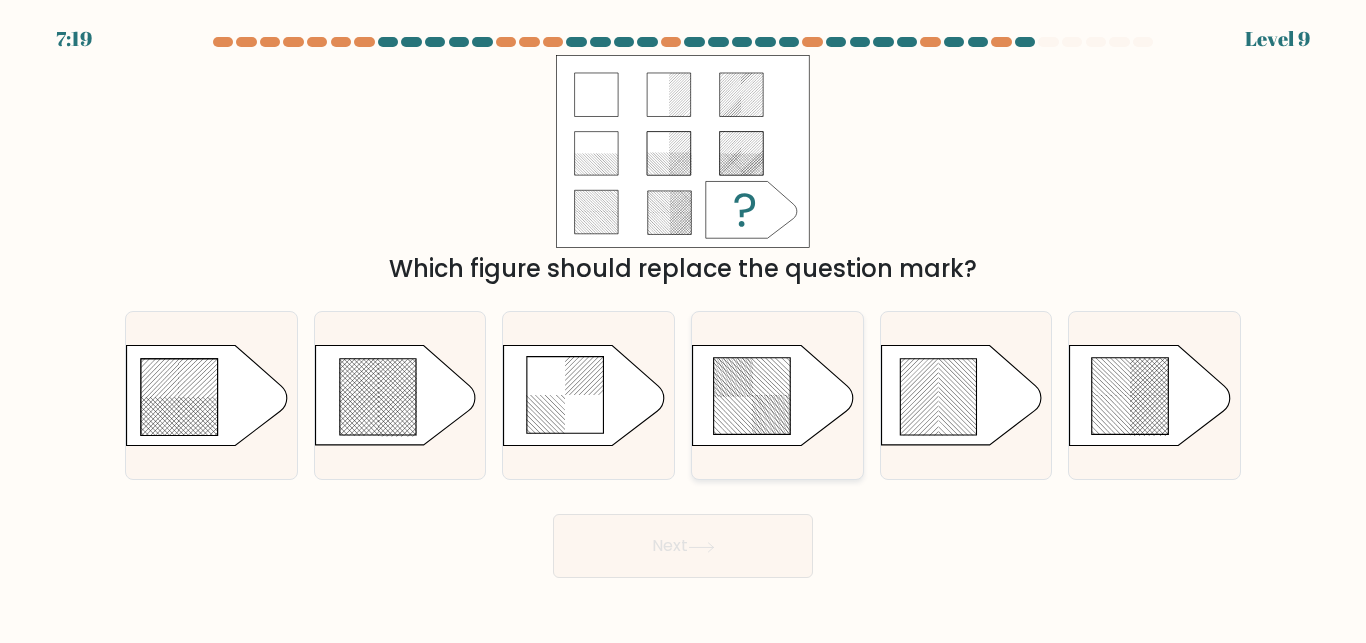 click 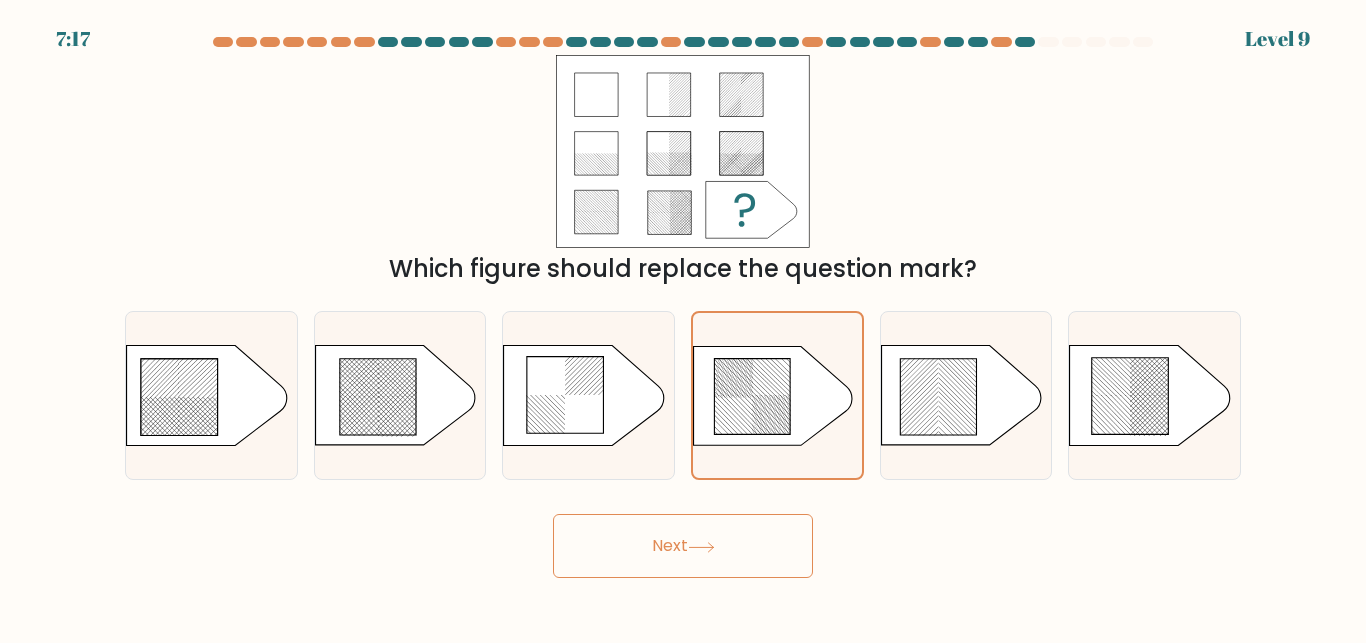 click on "Next" at bounding box center [683, 546] 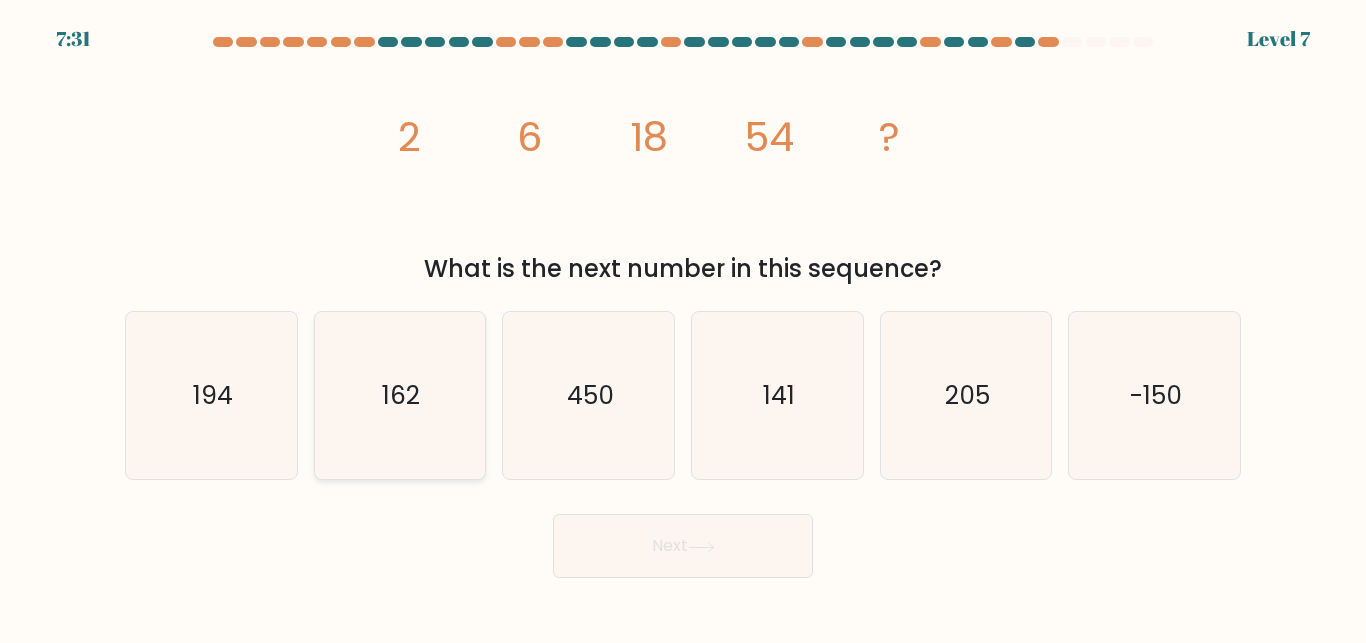 click on "162" 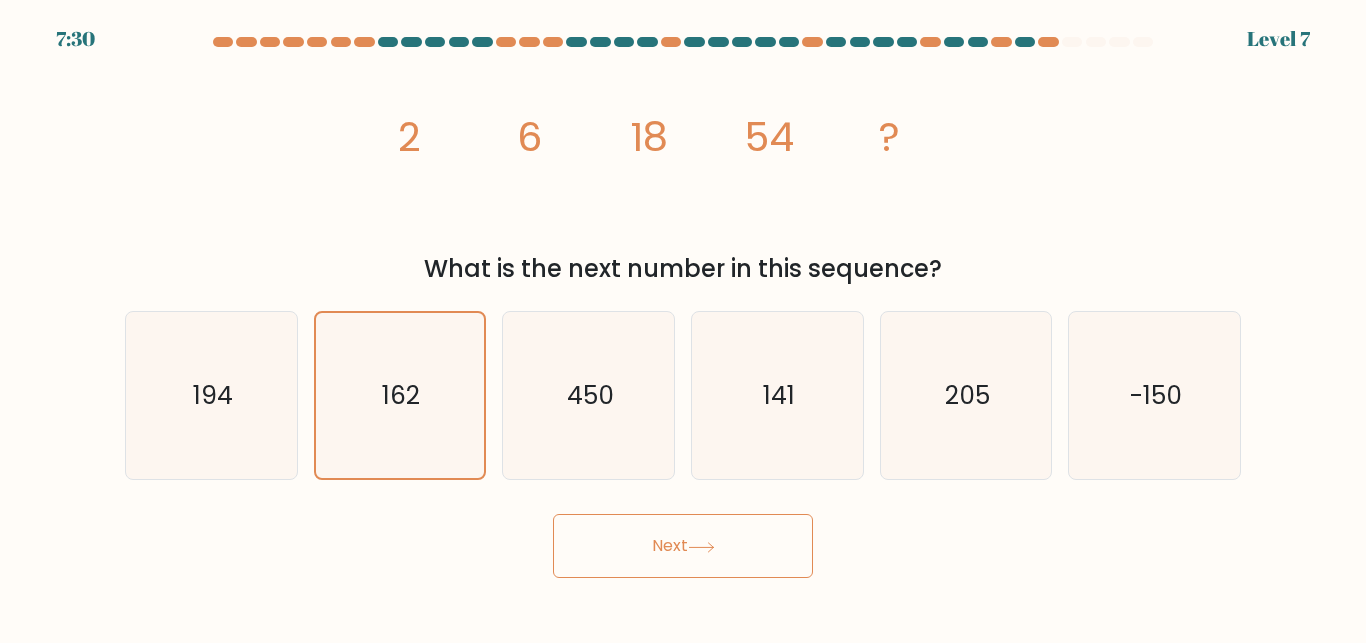 click 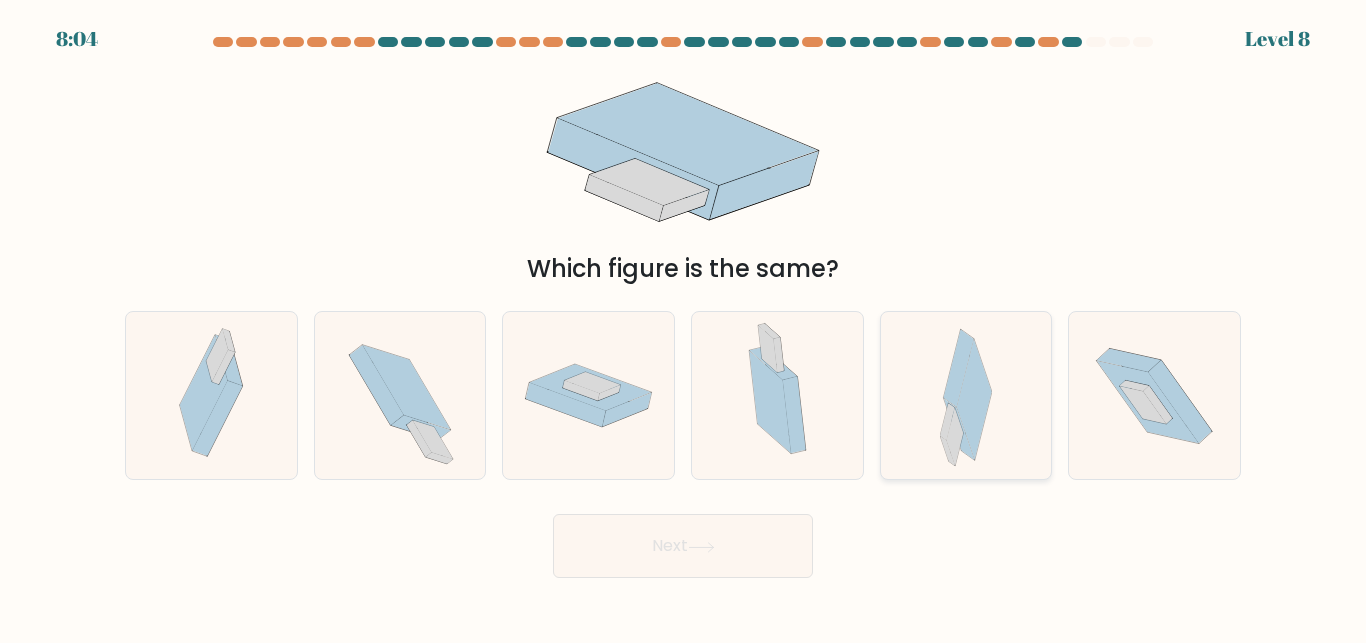 click 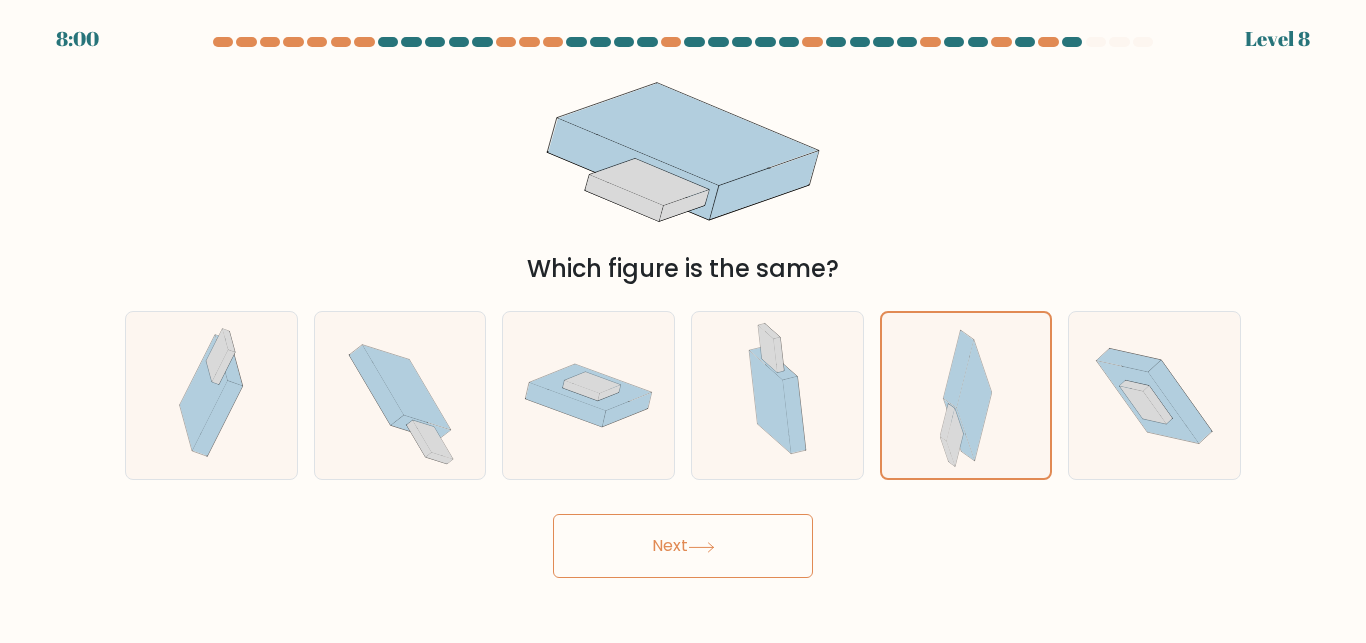 click 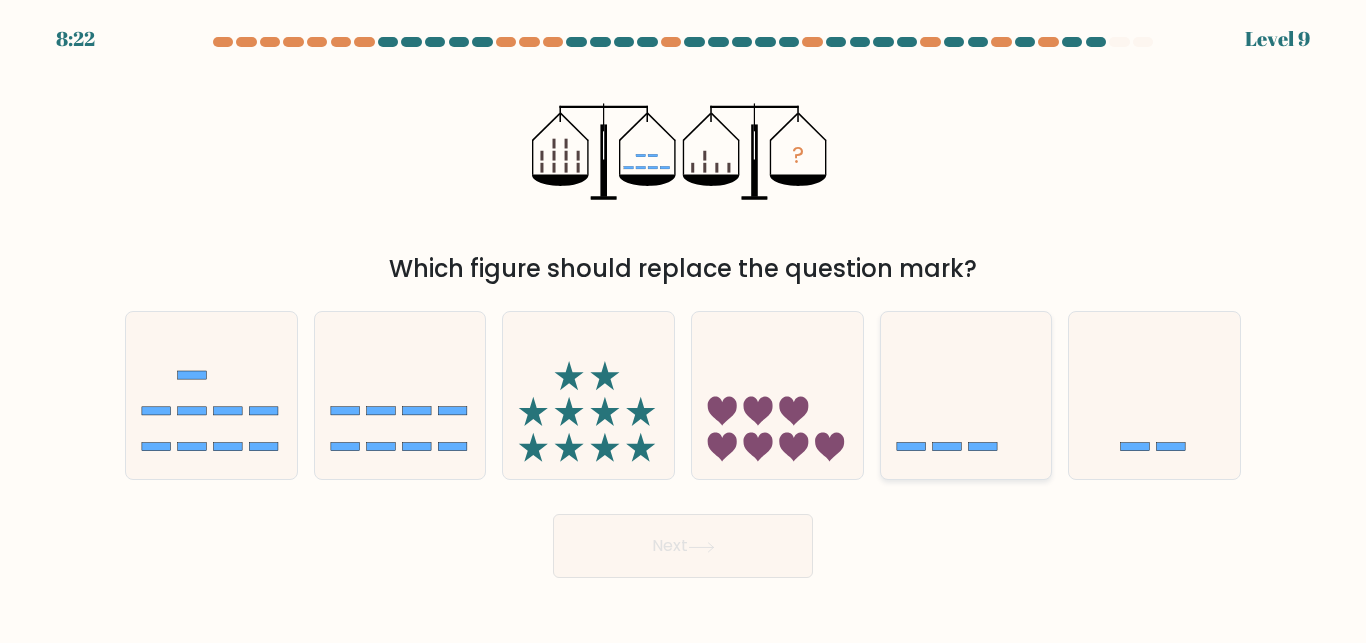 click 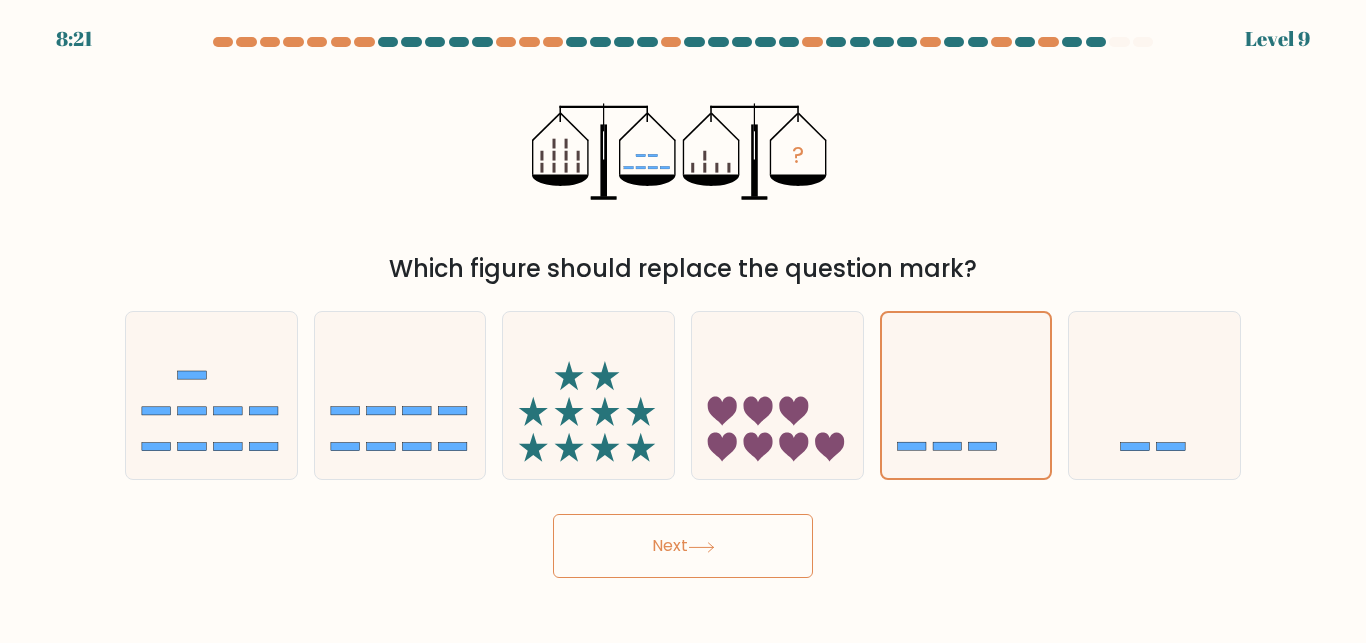 click on "Next" at bounding box center (683, 546) 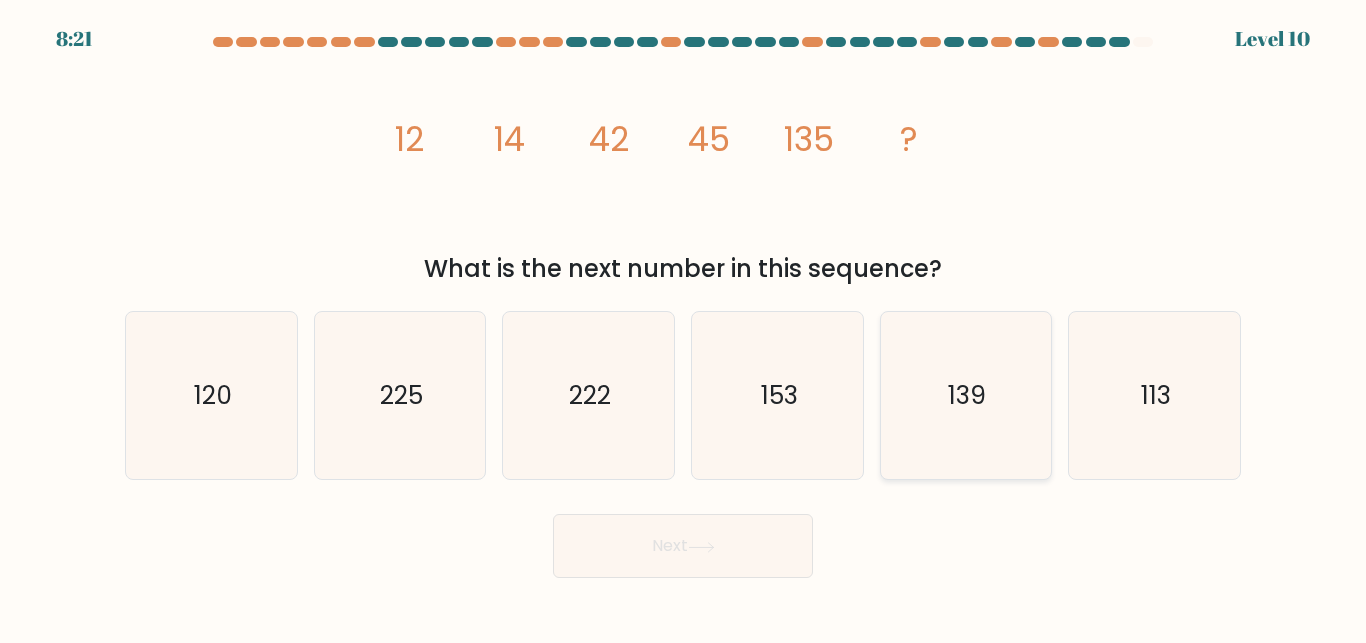 click on "139" 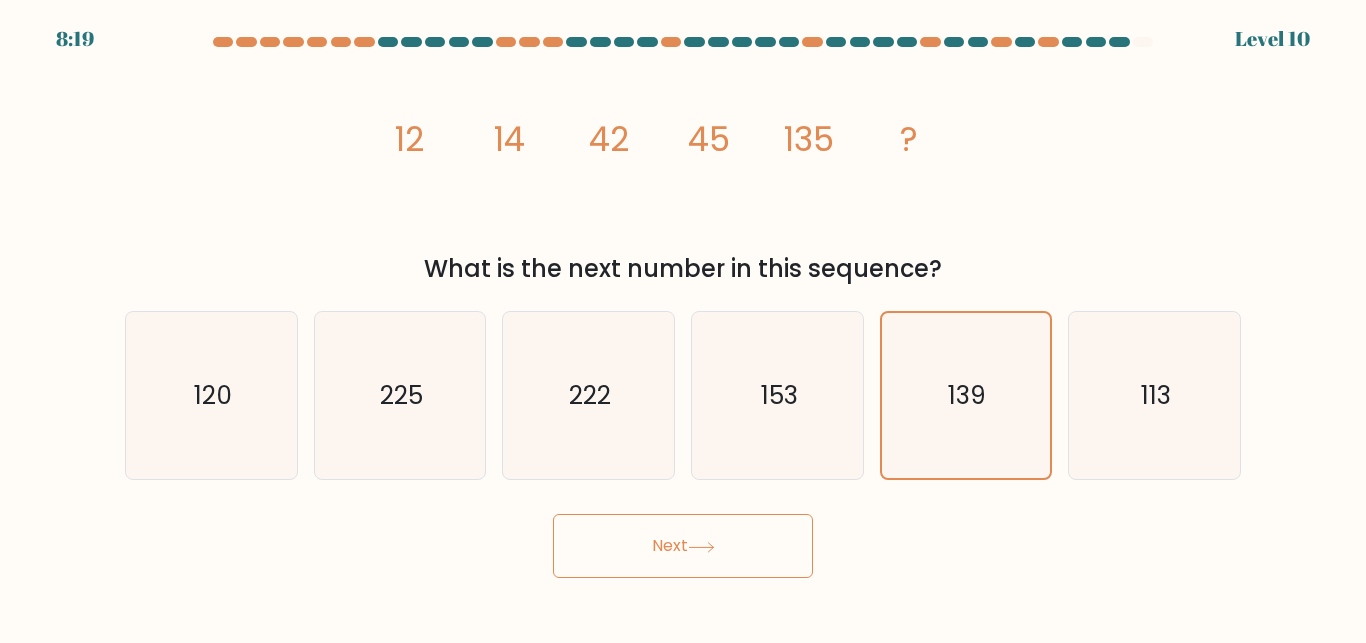 click on "Next" at bounding box center (683, 546) 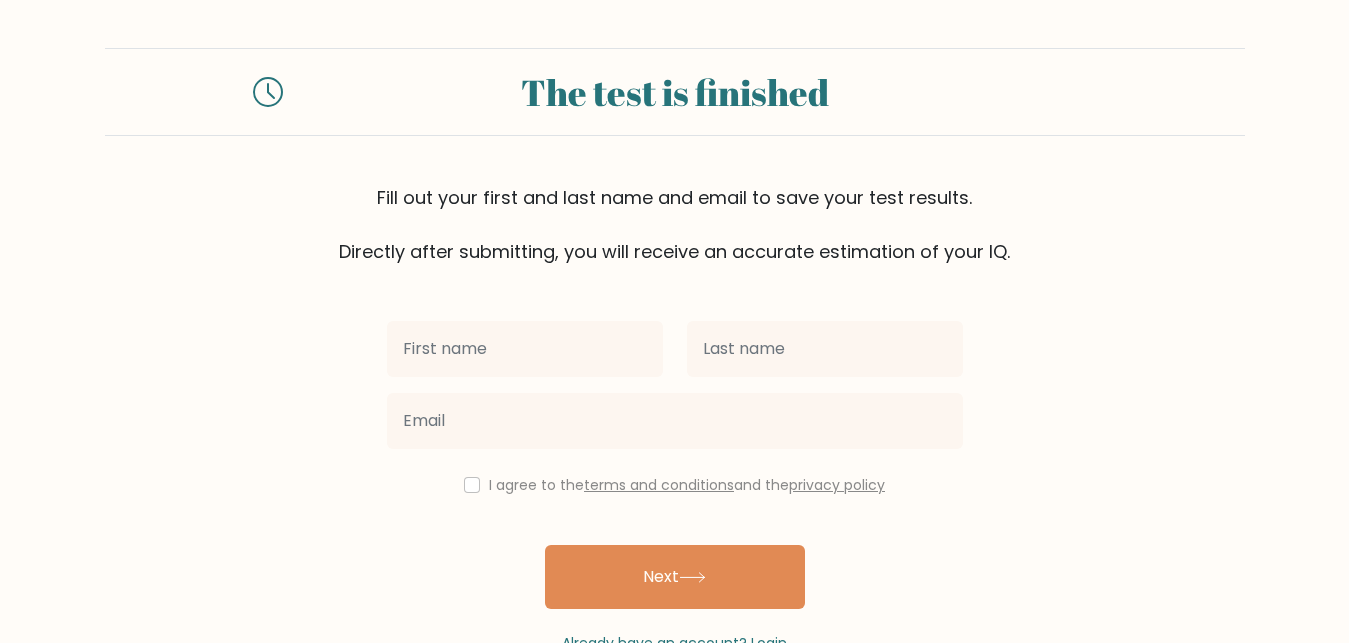 scroll, scrollTop: 0, scrollLeft: 0, axis: both 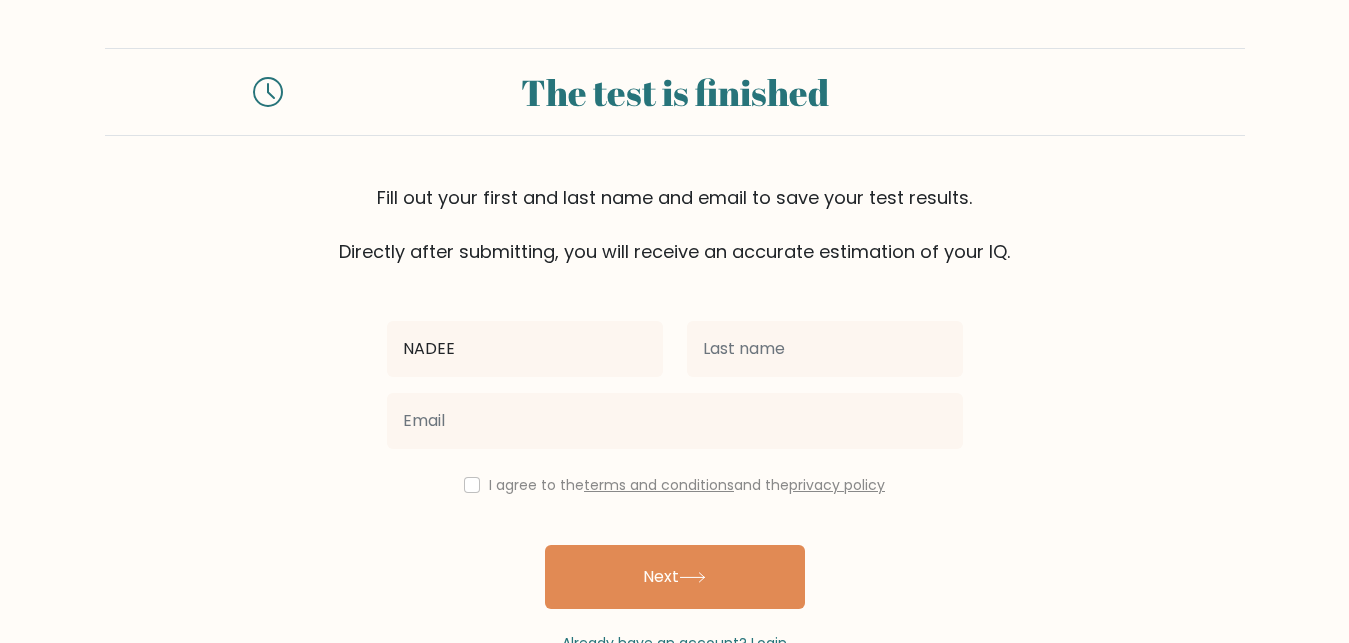 type on "NADEE" 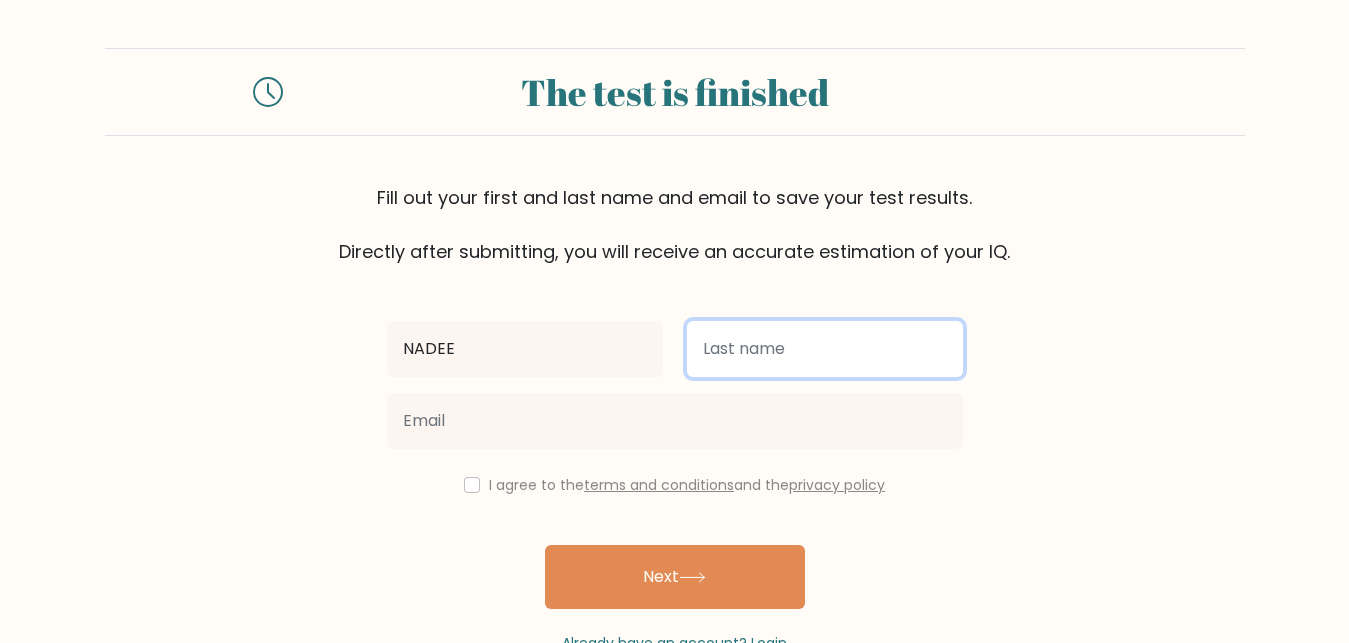click at bounding box center [825, 349] 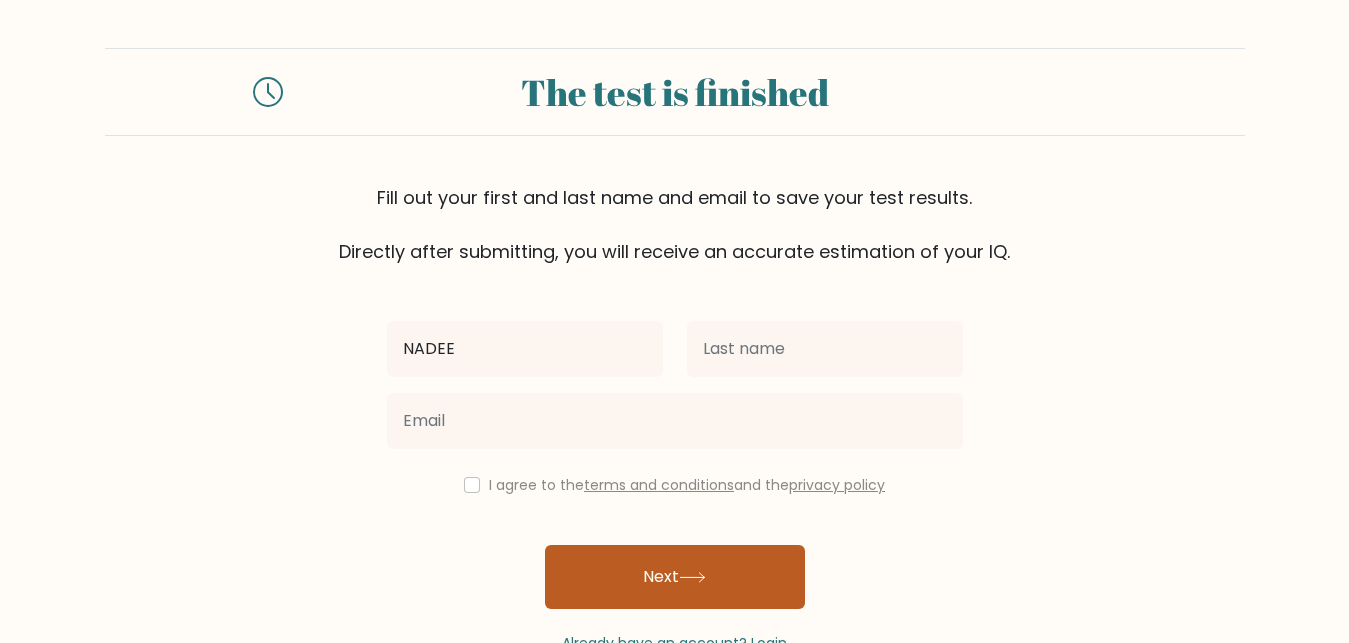 click on "Next" at bounding box center (675, 577) 